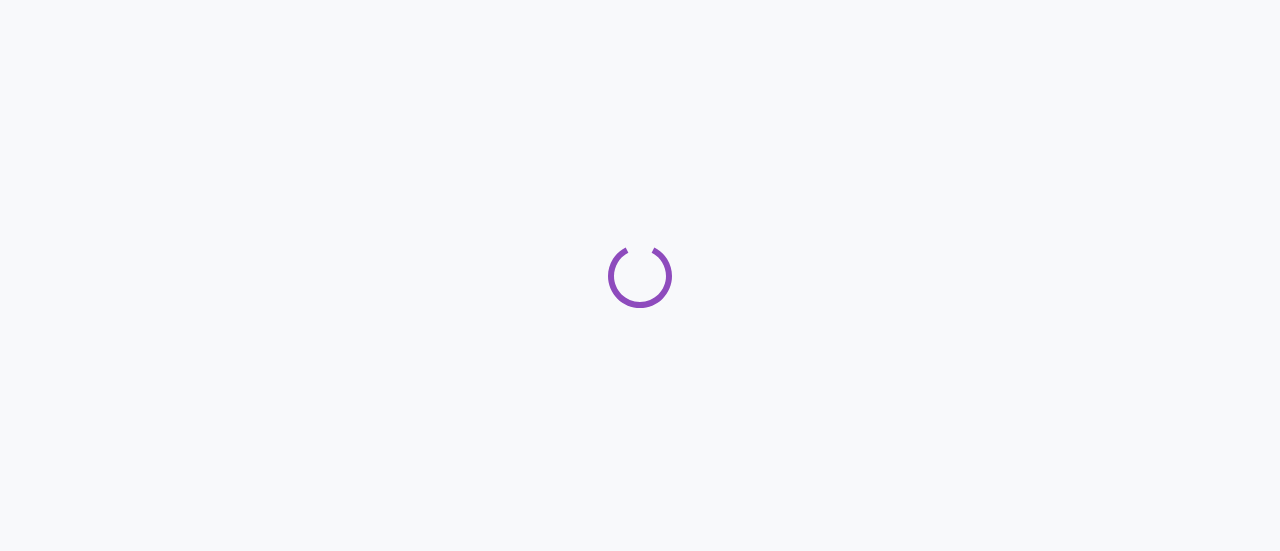 scroll, scrollTop: 0, scrollLeft: 0, axis: both 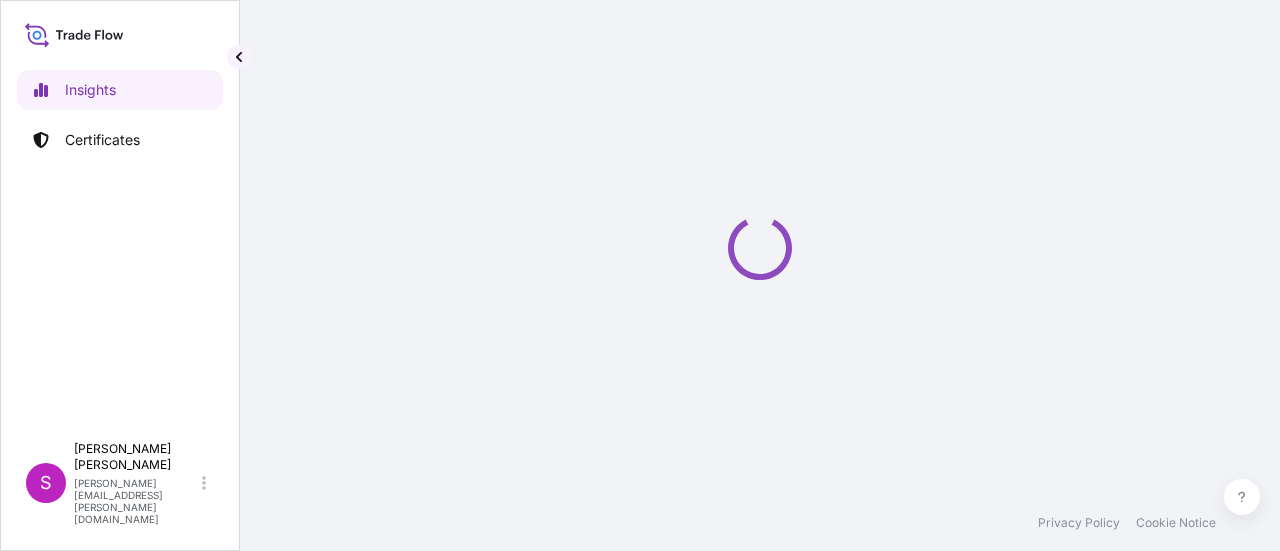 select on "2025" 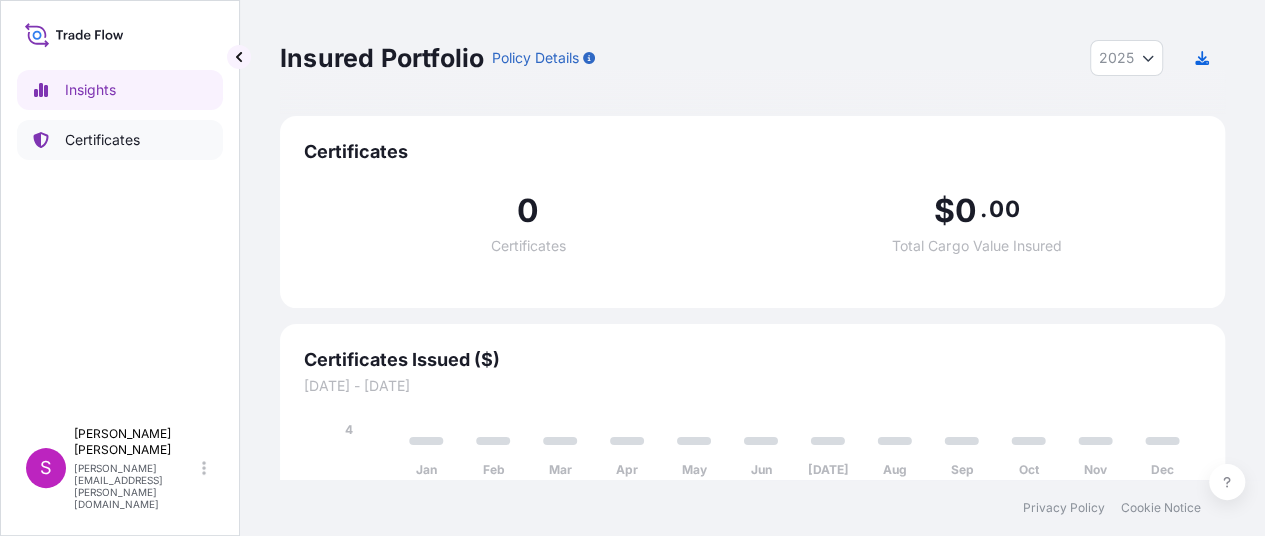 click on "Certificates" at bounding box center [102, 140] 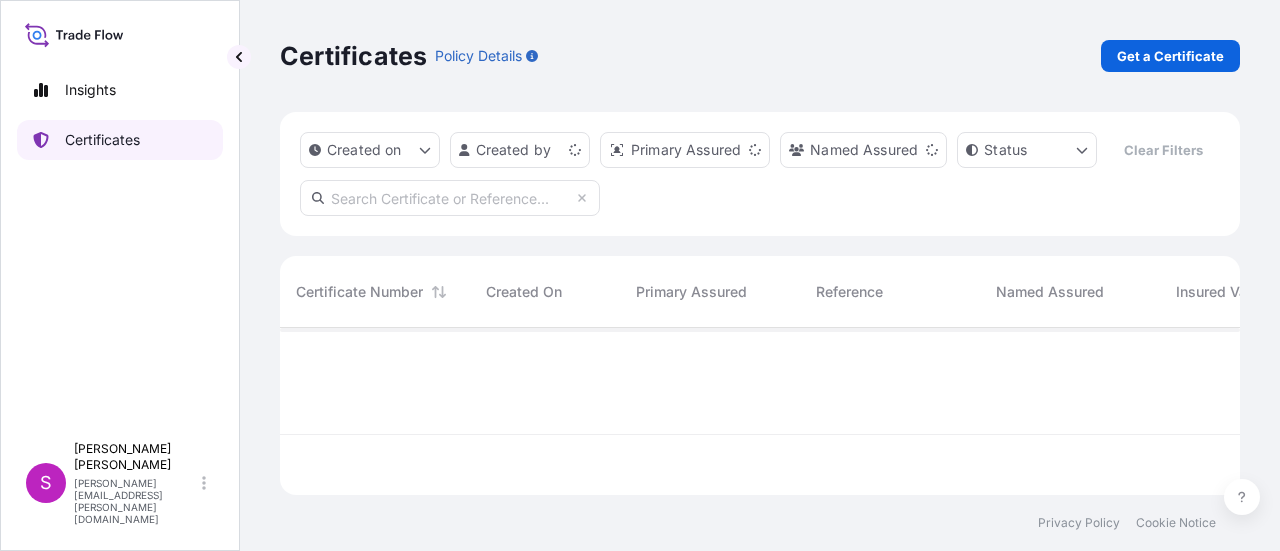 scroll, scrollTop: 16, scrollLeft: 16, axis: both 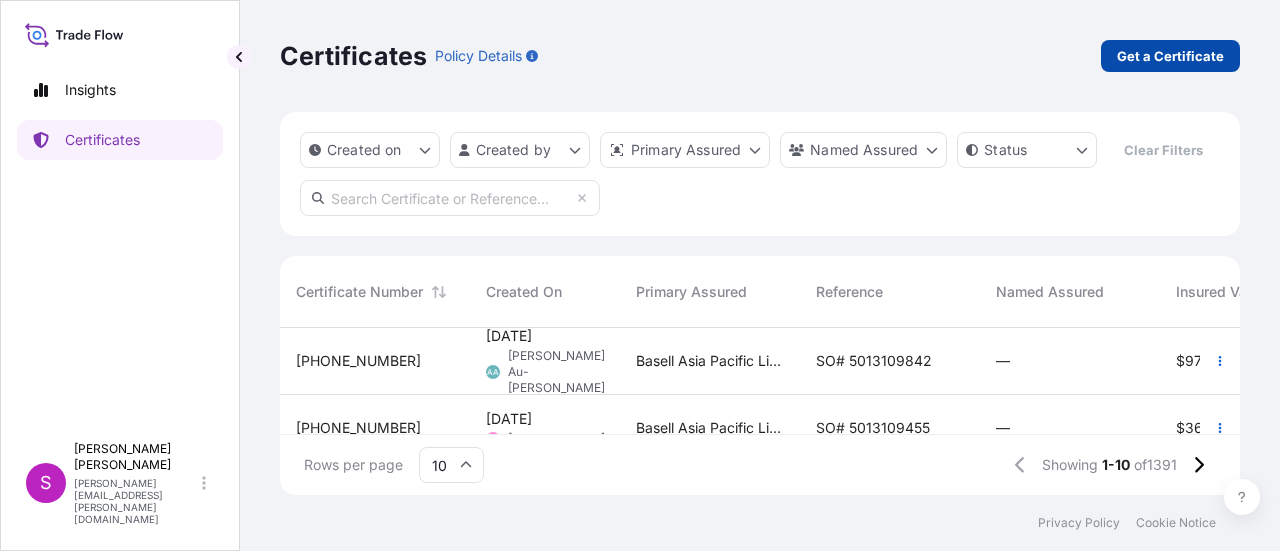 click on "Get a Certificate" at bounding box center [1170, 56] 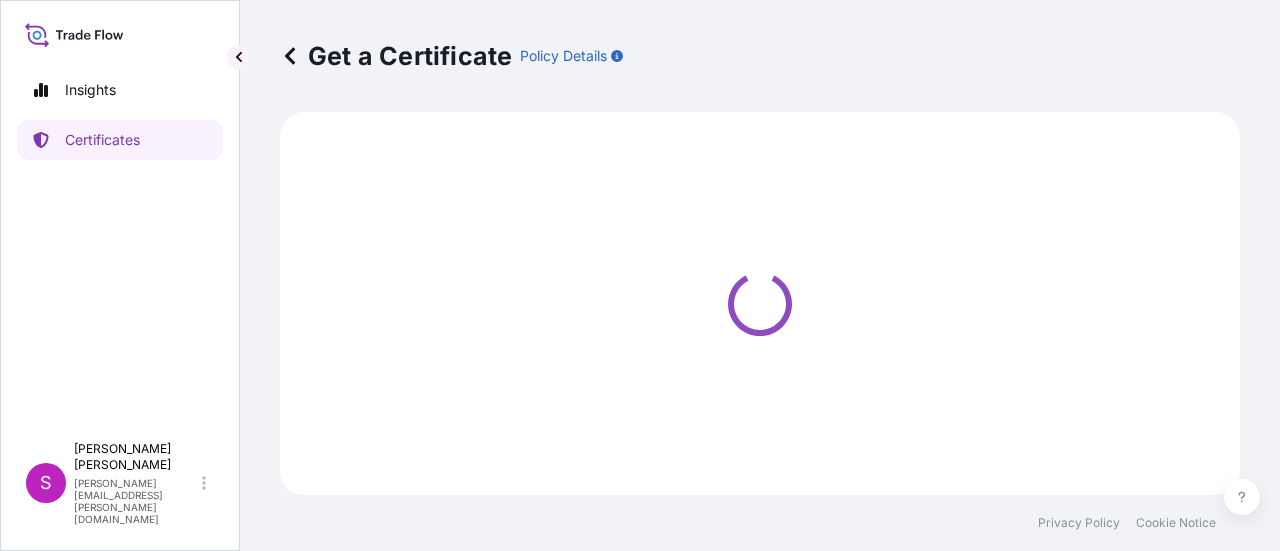 select on "Sea" 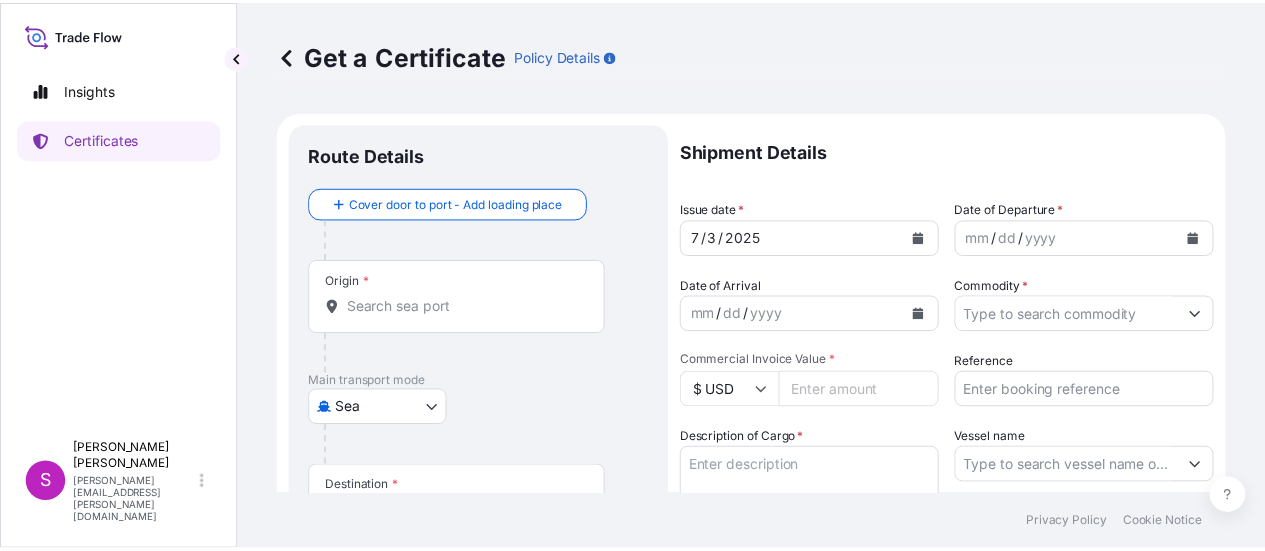scroll, scrollTop: 100, scrollLeft: 0, axis: vertical 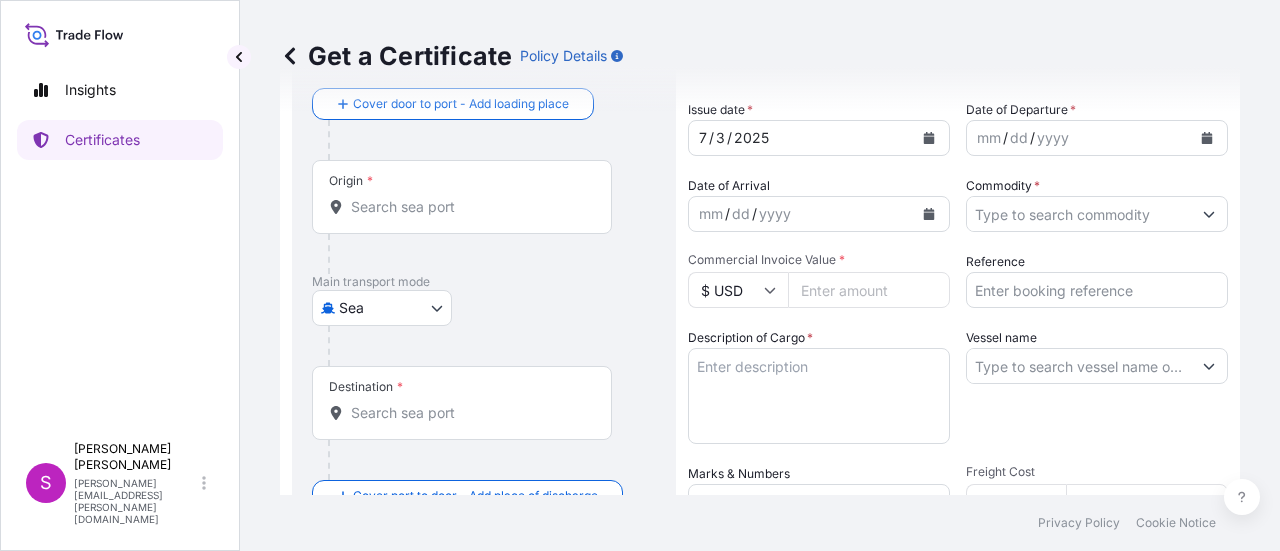 click on "Origin *" at bounding box center [469, 207] 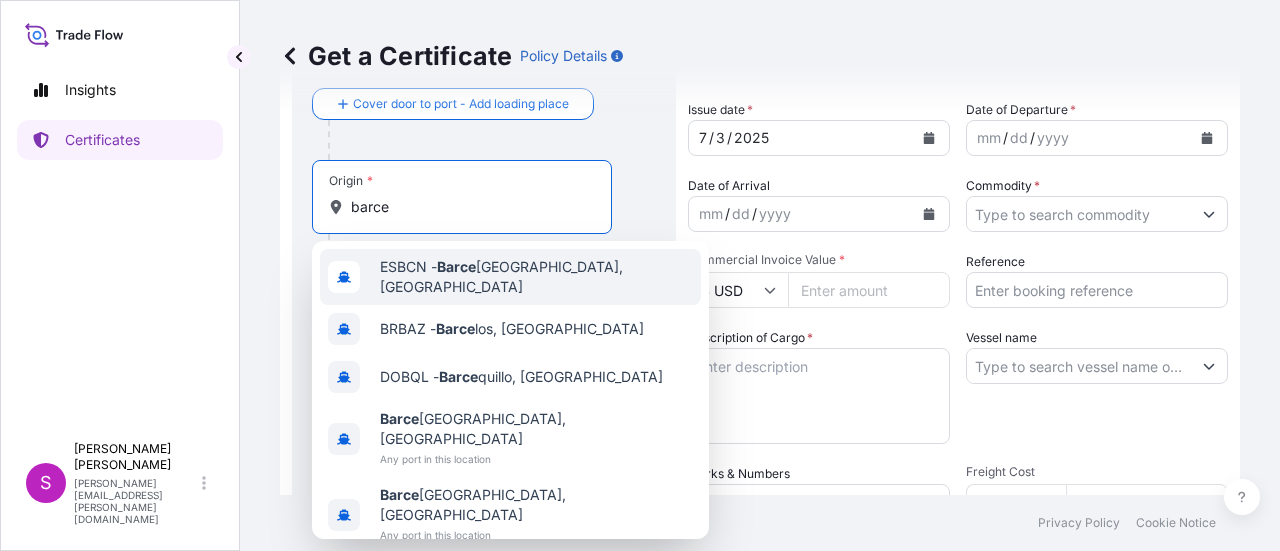 click on "ESBCN -  [PERSON_NAME], [GEOGRAPHIC_DATA]" at bounding box center [536, 277] 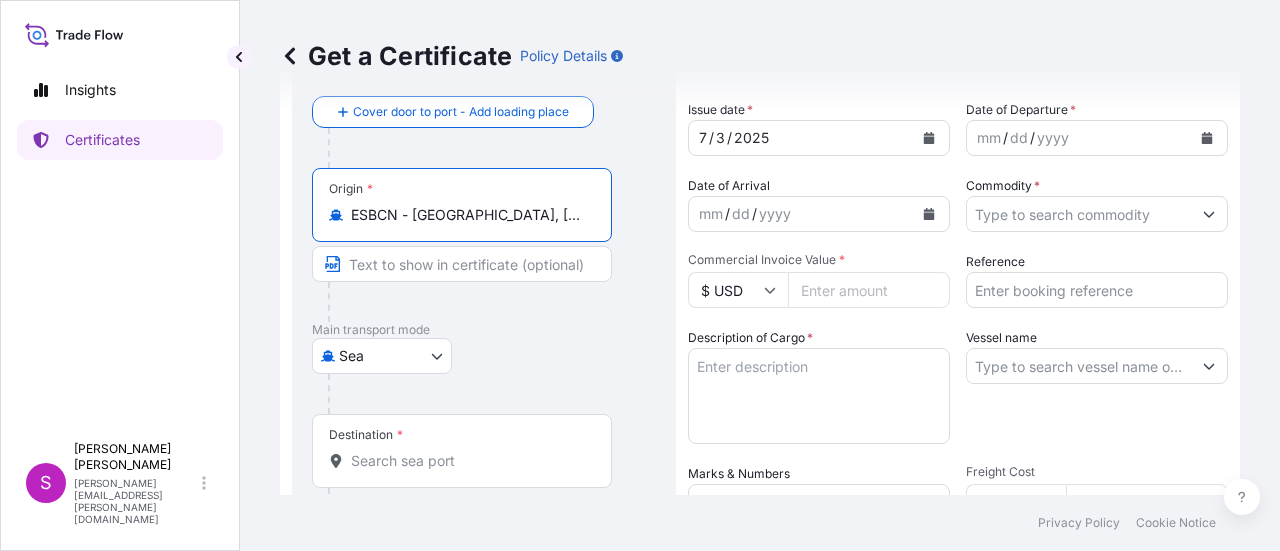 type on "ESBCN - [GEOGRAPHIC_DATA], [GEOGRAPHIC_DATA]" 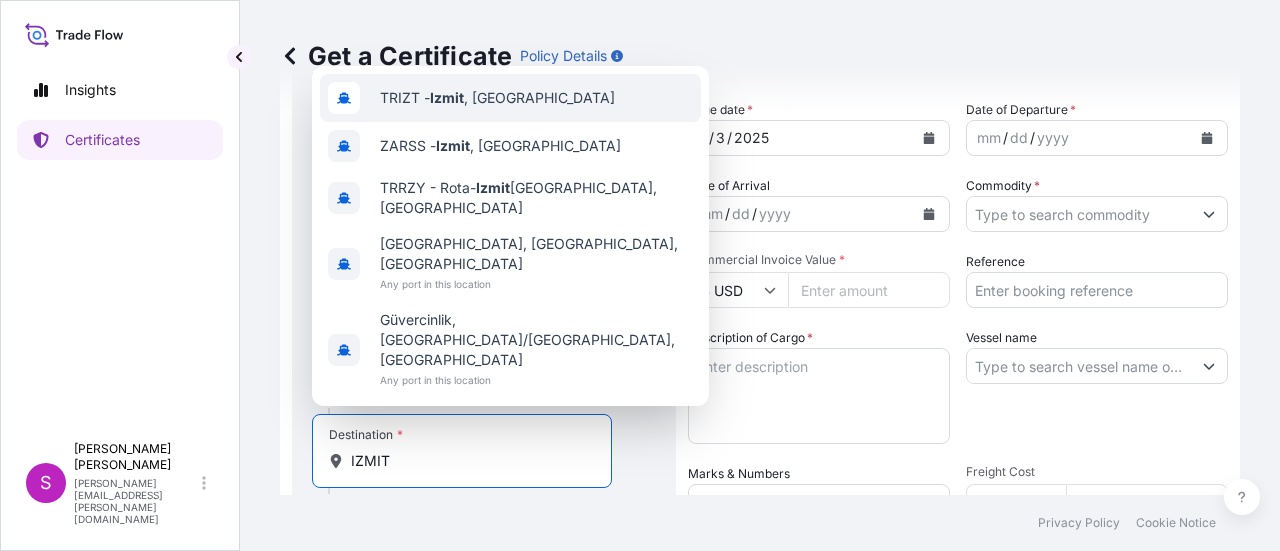 click on "TRIZT -  [GEOGRAPHIC_DATA] , [GEOGRAPHIC_DATA]" at bounding box center (497, 98) 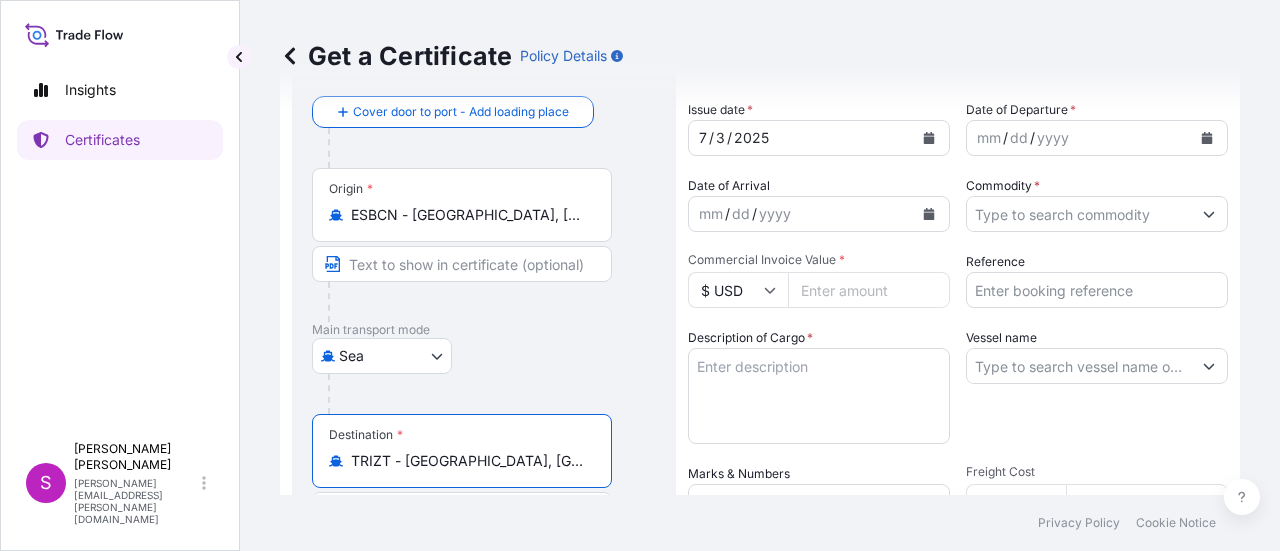 type on "TRIZT - [GEOGRAPHIC_DATA], [GEOGRAPHIC_DATA]" 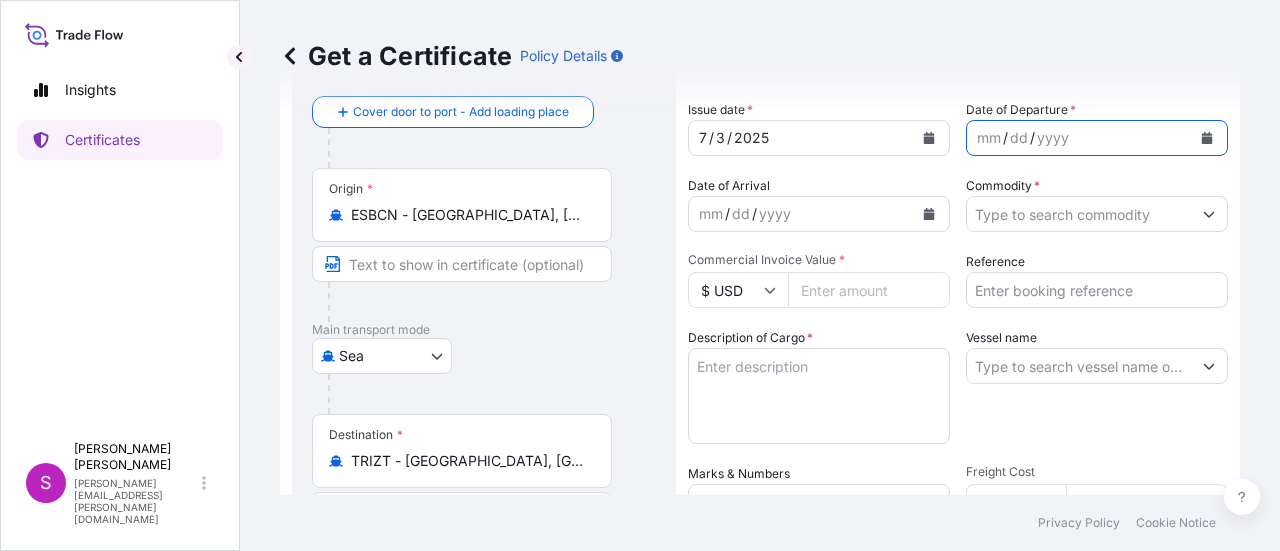 click 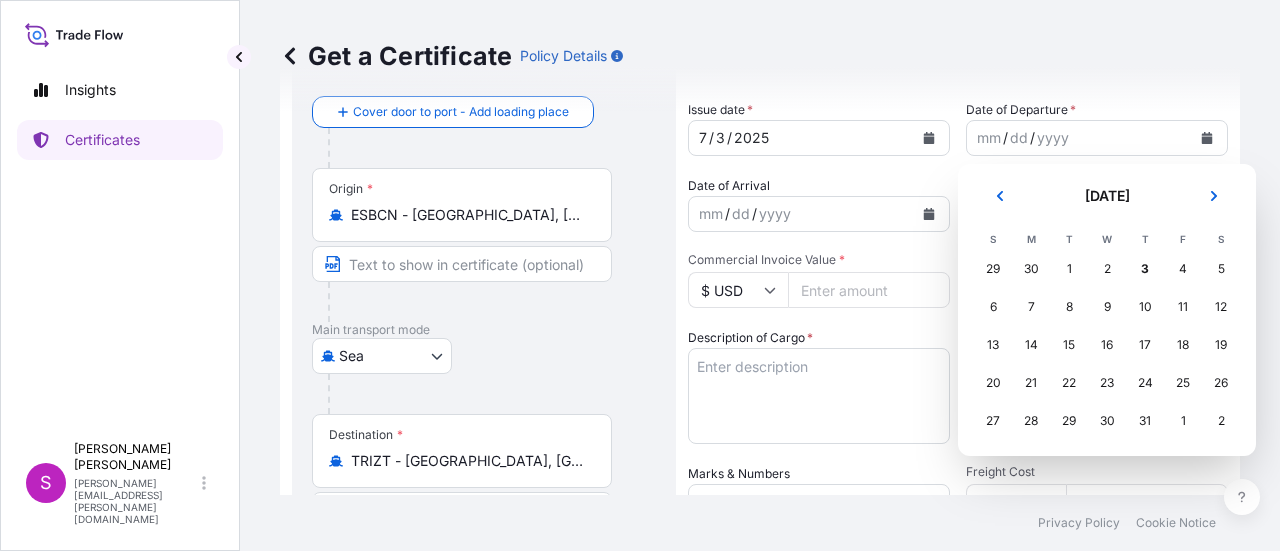 click on "30" at bounding box center [1031, 269] 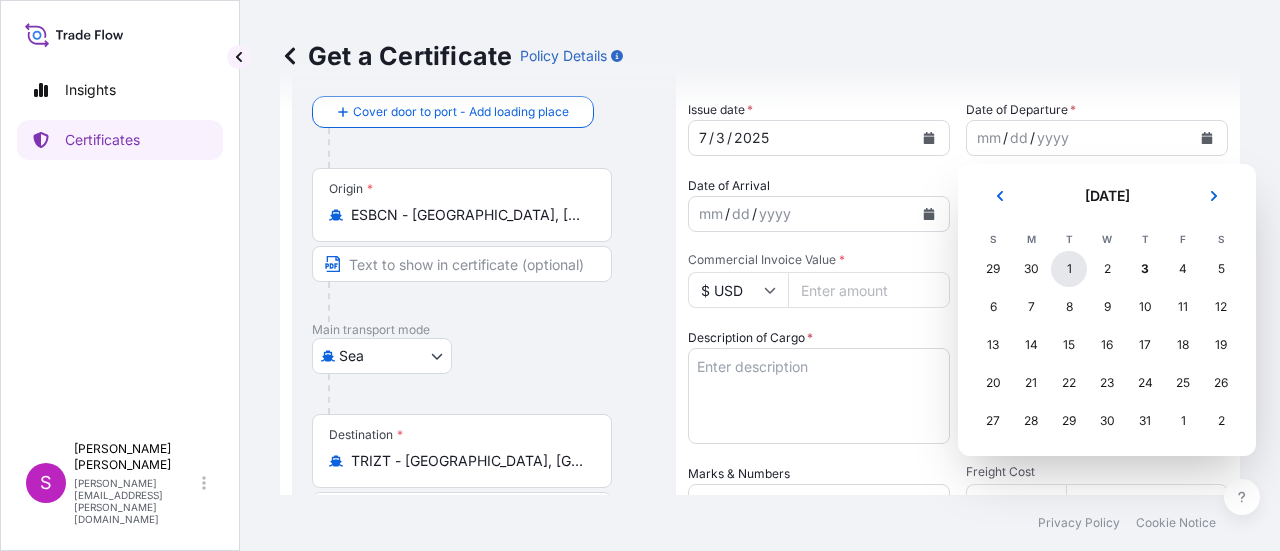 click on "1" at bounding box center (1069, 269) 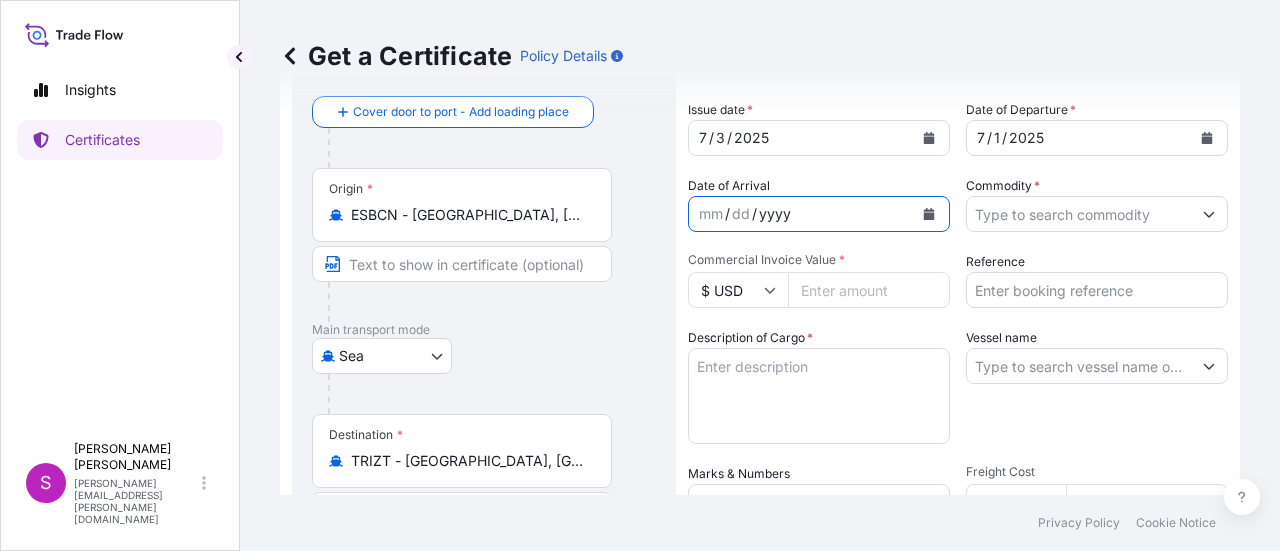 click on "yyyy" at bounding box center (775, 214) 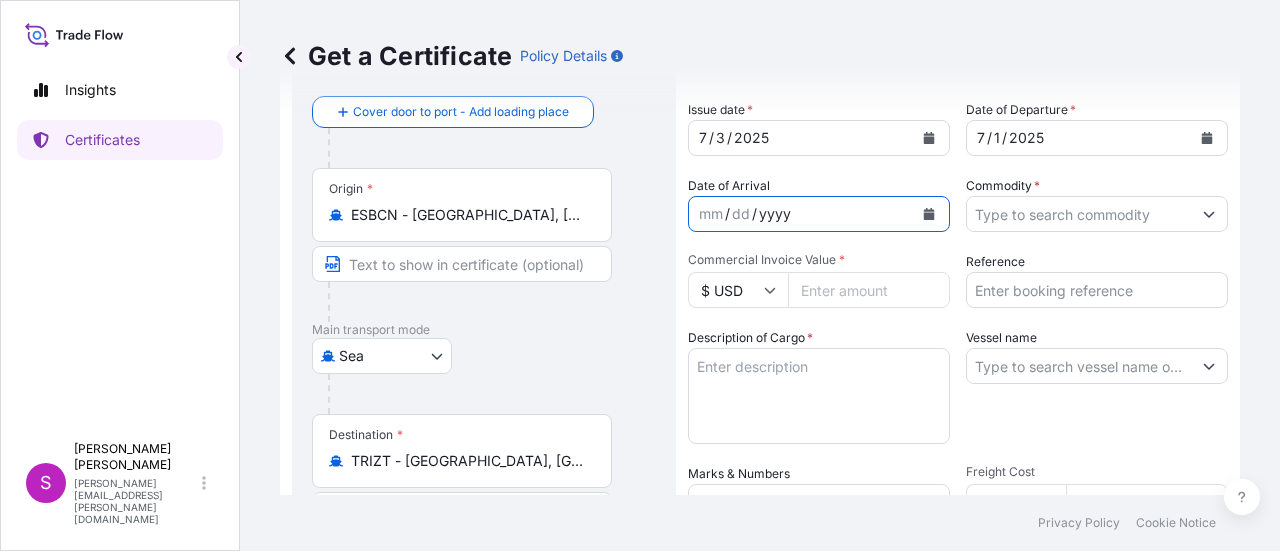 click 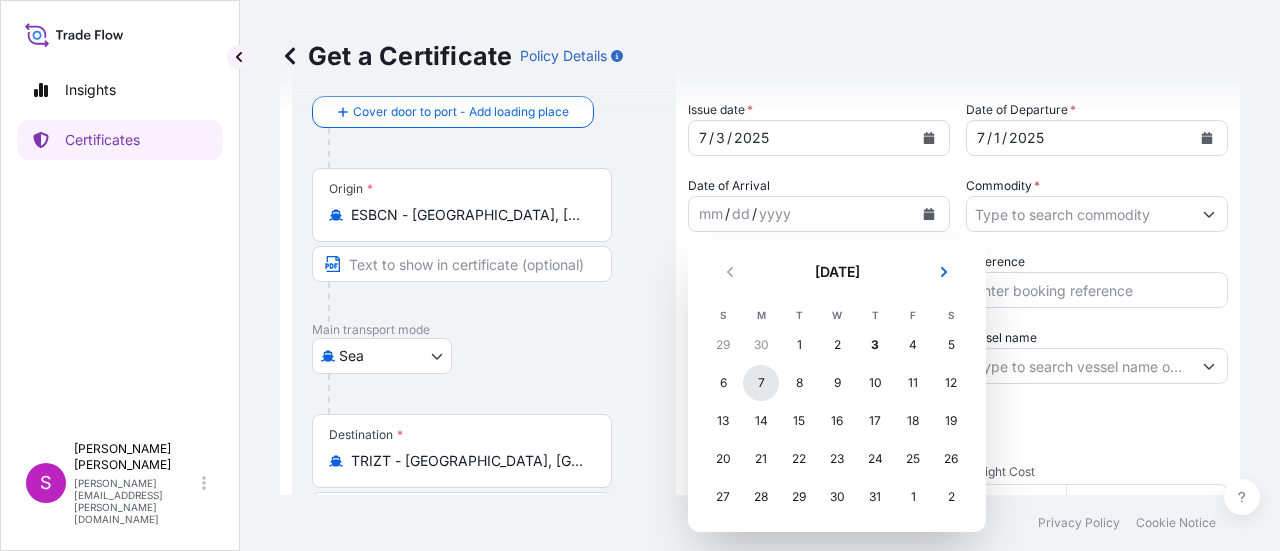 click on "7" at bounding box center [761, 383] 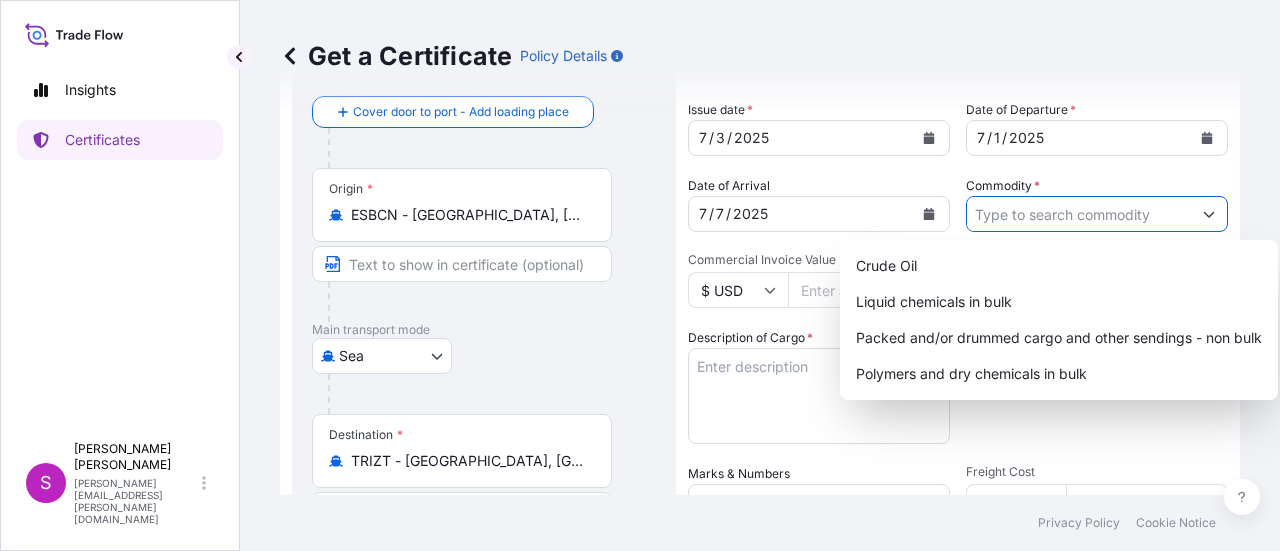 click on "Commodity *" at bounding box center [1079, 214] 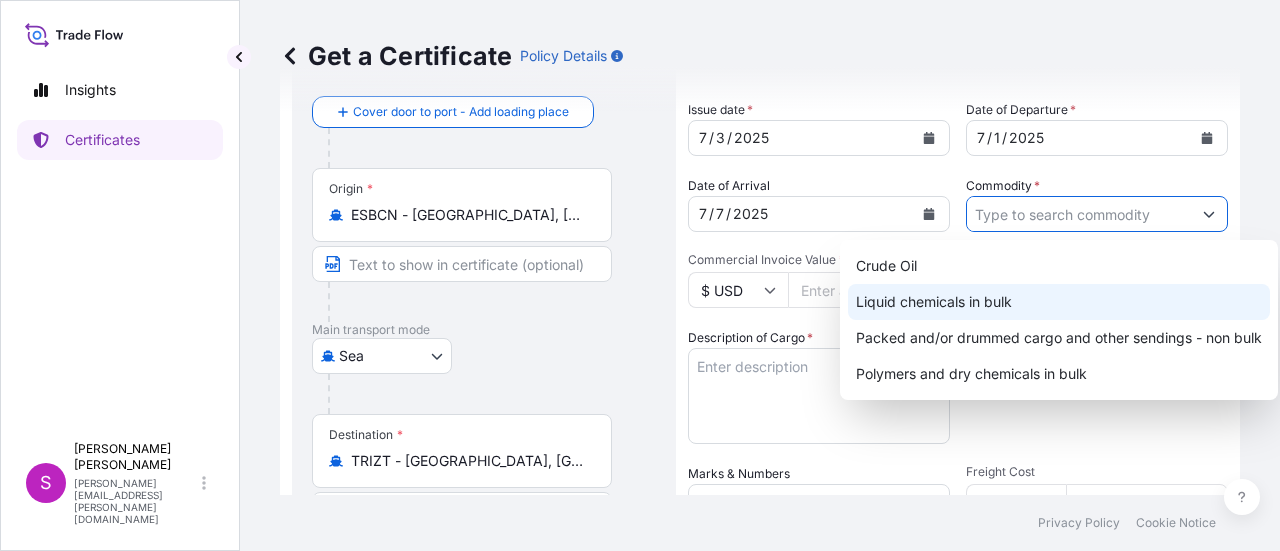 click on "Liquid chemicals in bulk" at bounding box center (1059, 302) 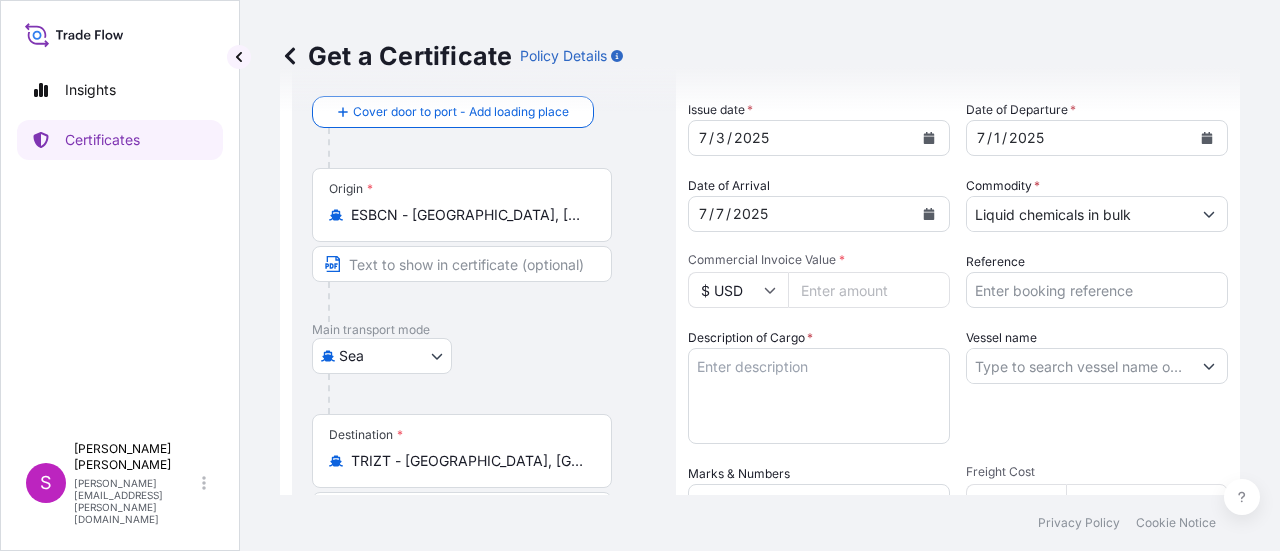 click 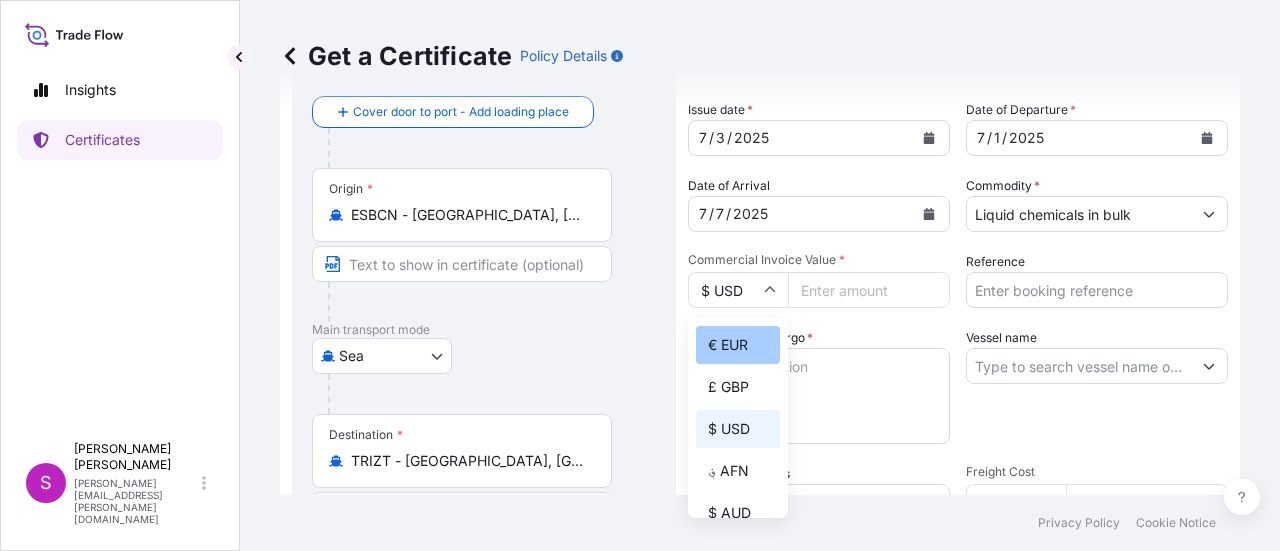 click on "€ EUR" at bounding box center (738, 345) 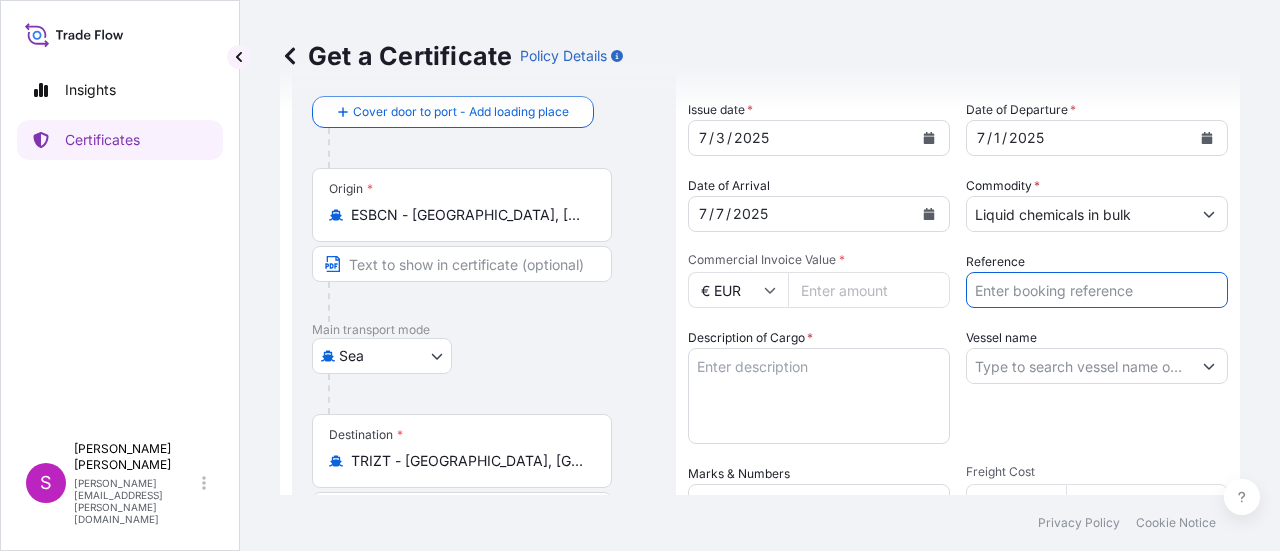 click on "Reference" at bounding box center (1097, 290) 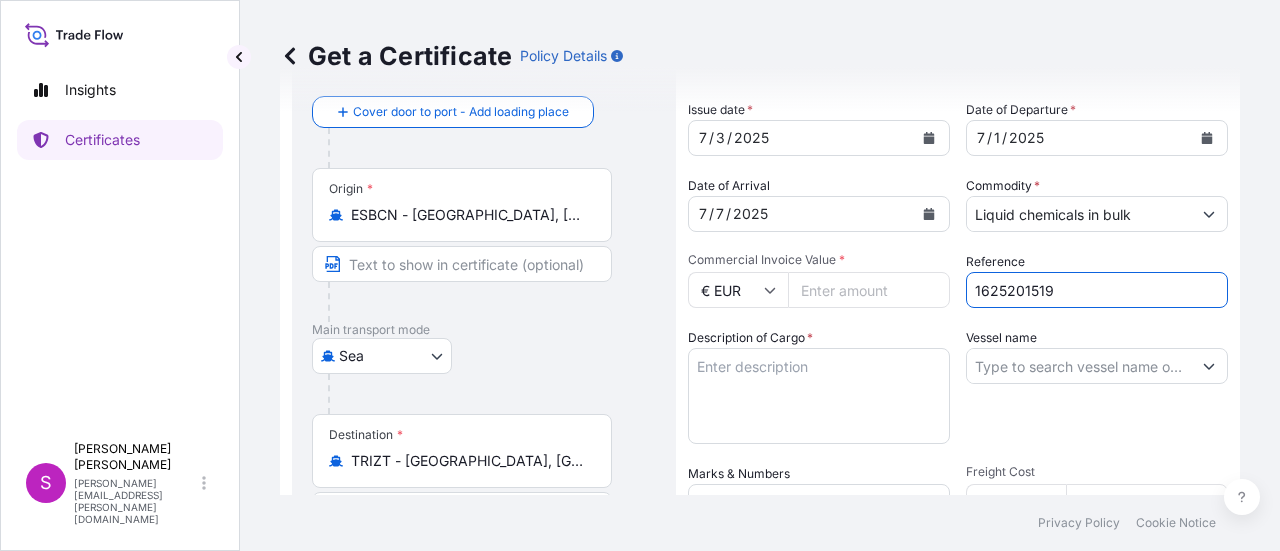 type on "1625201519" 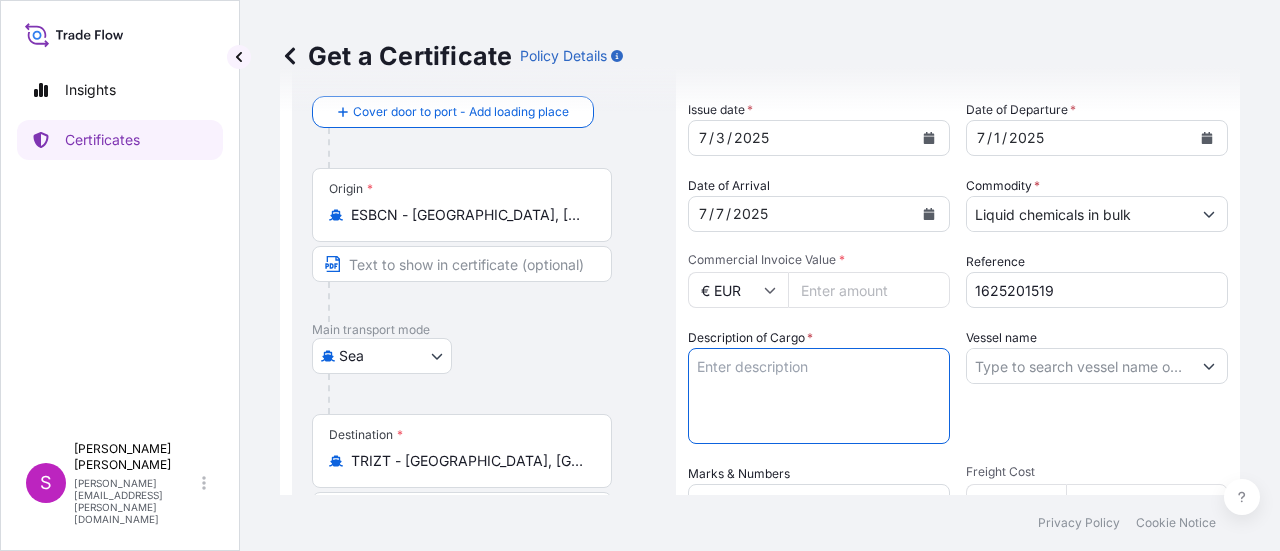 click on "Description of Cargo *" at bounding box center [819, 396] 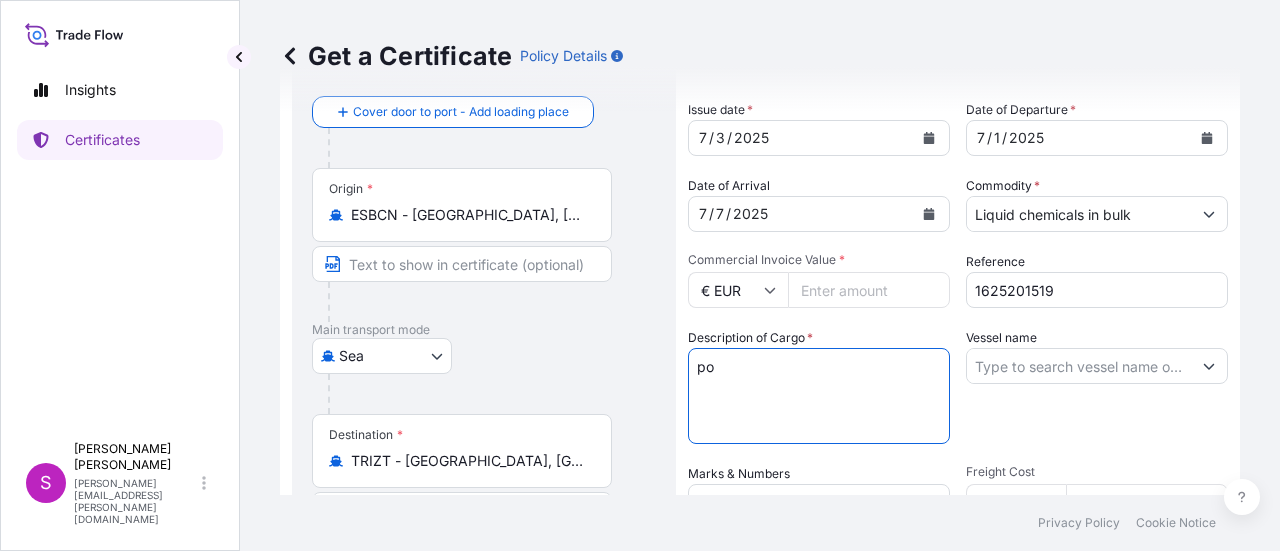 type on "p" 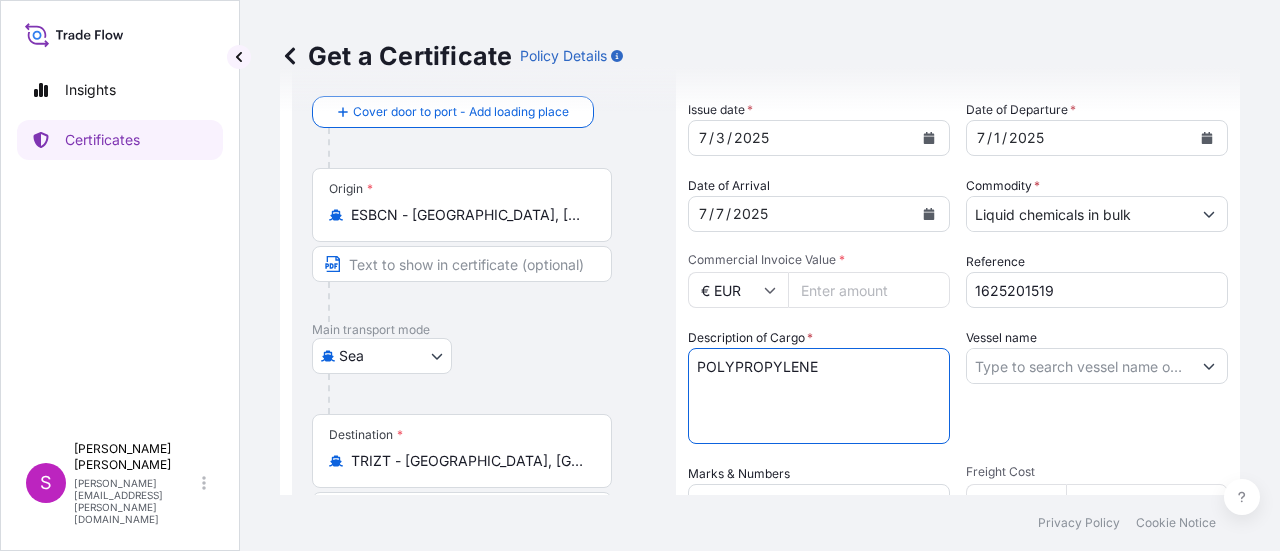 type on "POLYPROPYLENE" 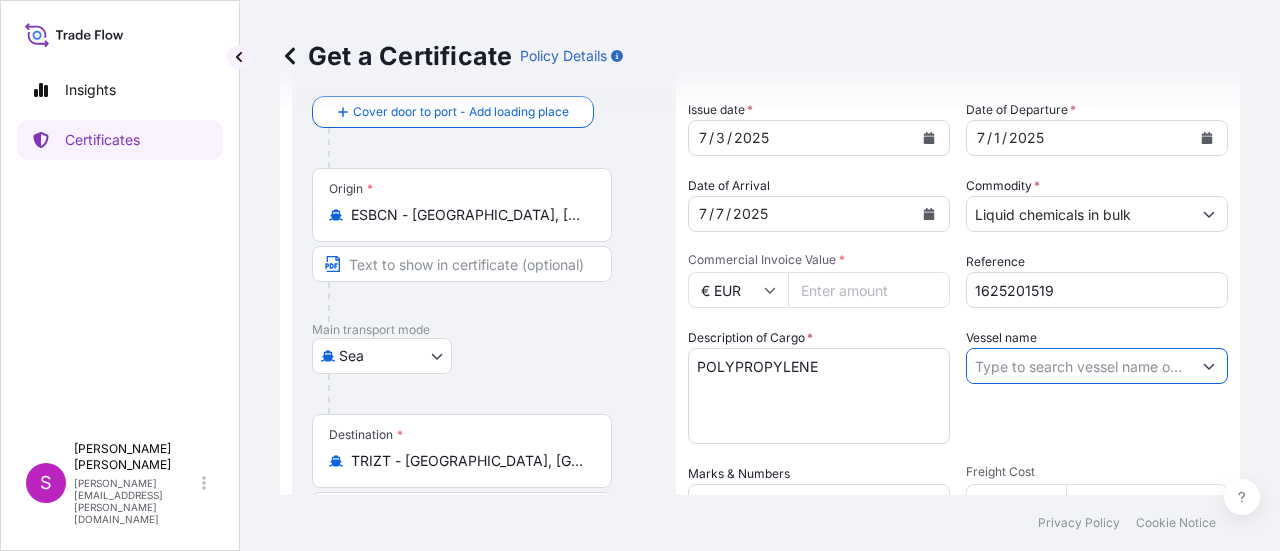 click on "Vessel name" at bounding box center (1079, 366) 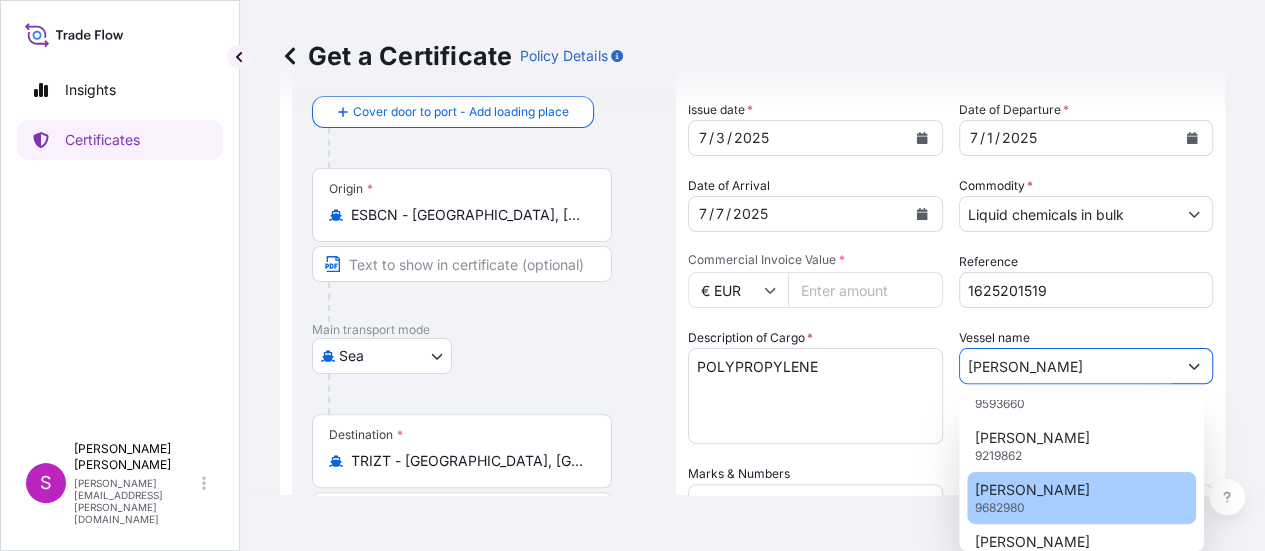 scroll, scrollTop: 120, scrollLeft: 0, axis: vertical 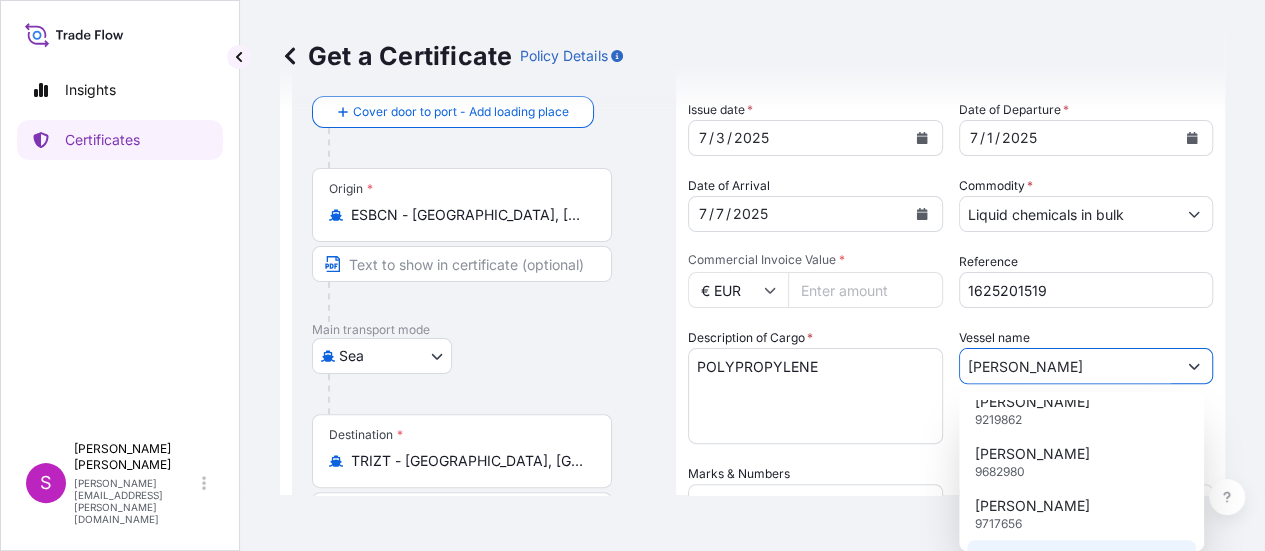 click on "10 options available. 9 options available. 10 options available.
Insights Certificates S [PERSON_NAME] [PERSON_NAME][EMAIL_ADDRESS][PERSON_NAME][DOMAIN_NAME] Get a Certificate Policy Details Route Details Reset Route Details   Cover door to port - Add loading place Place of loading Road / [GEOGRAPHIC_DATA] / Inland Origin * ESBCN - [GEOGRAPHIC_DATA], [GEOGRAPHIC_DATA] Main transport mode Sea Air Road Sea Destination * TRIZT - [GEOGRAPHIC_DATA], [GEOGRAPHIC_DATA] Cover port to door - Add place of discharge Road / [GEOGRAPHIC_DATA] / Inland Place of Discharge Shipment Details Issue date * [DATE] Date of Departure * [DATE] Date of Arrival [DATE] Commodity * Liquid chemicals in bulk Packing Category Commercial Invoice Value    * € EUR Reference 1625201519 Description of Cargo * POLYPROPYLENE Vessel name [PERSON_NAME] & Numbers Freight Cost   $ USD Duty Cost   $ USD Letter of Credit This shipment has a letter of credit Letter of credit * Letter of credit may not exceed 12000 characters Assured Details Primary Assured * Select a primary assured BDP International NV 0" at bounding box center (632, 275) 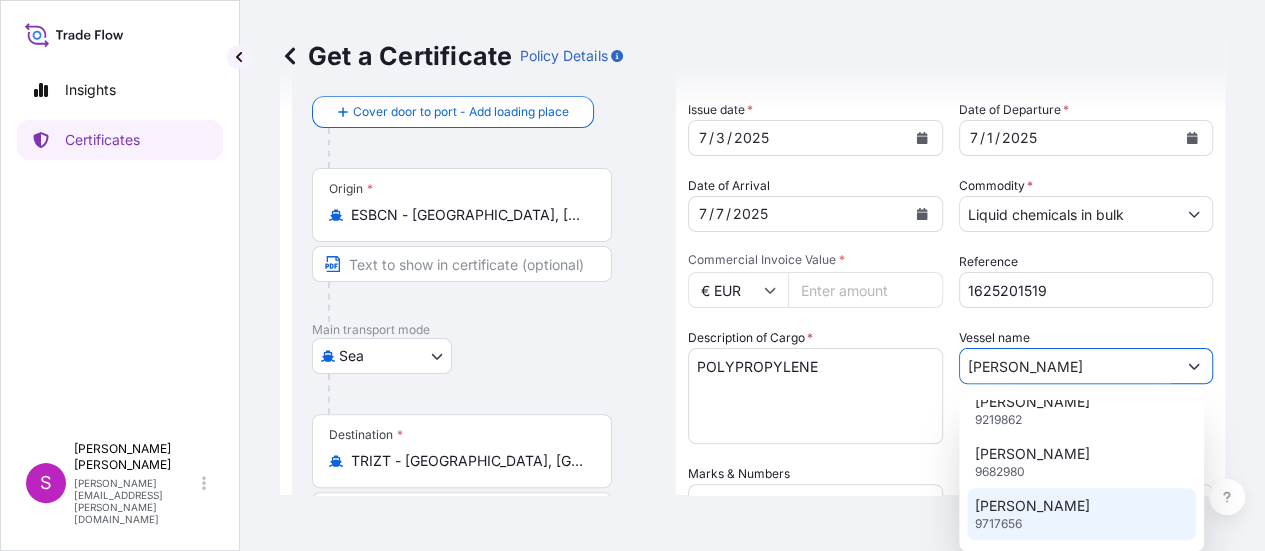 click on "9 options available. 10 options available.
Insights Certificates S [PERSON_NAME] [PERSON_NAME][EMAIL_ADDRESS][PERSON_NAME][DOMAIN_NAME] Get a Certificate Policy Details Route Details Reset Route Details   Cover door to port - Add loading place Place of loading Road / [GEOGRAPHIC_DATA] / Inland Origin * ESBCN - [GEOGRAPHIC_DATA], [GEOGRAPHIC_DATA] Main transport mode Sea Air Road Sea Destination * TRIZT - [GEOGRAPHIC_DATA], [GEOGRAPHIC_DATA] Cover port to door - Add place of discharge Road / [GEOGRAPHIC_DATA] / Inland Place of Discharge Shipment Details Issue date * [DATE] Date of Departure * [DATE] Date of Arrival [DATE] Commodity * Liquid chemicals in bulk Packing Category Commercial Invoice Value    * € EUR Reference 1625201519 Description of Cargo * POLYPROPYLENE Vessel name [PERSON_NAME] & Numbers Freight Cost   $ USD Duty Cost   $ USD Letter of Credit This shipment has a letter of credit Letter of credit * Letter of credit may not exceed 12000 characters Assured Details Primary Assured * Select a primary assured Basell Poliolefine [GEOGRAPHIC_DATA] S.r.l.
0" at bounding box center [632, 275] 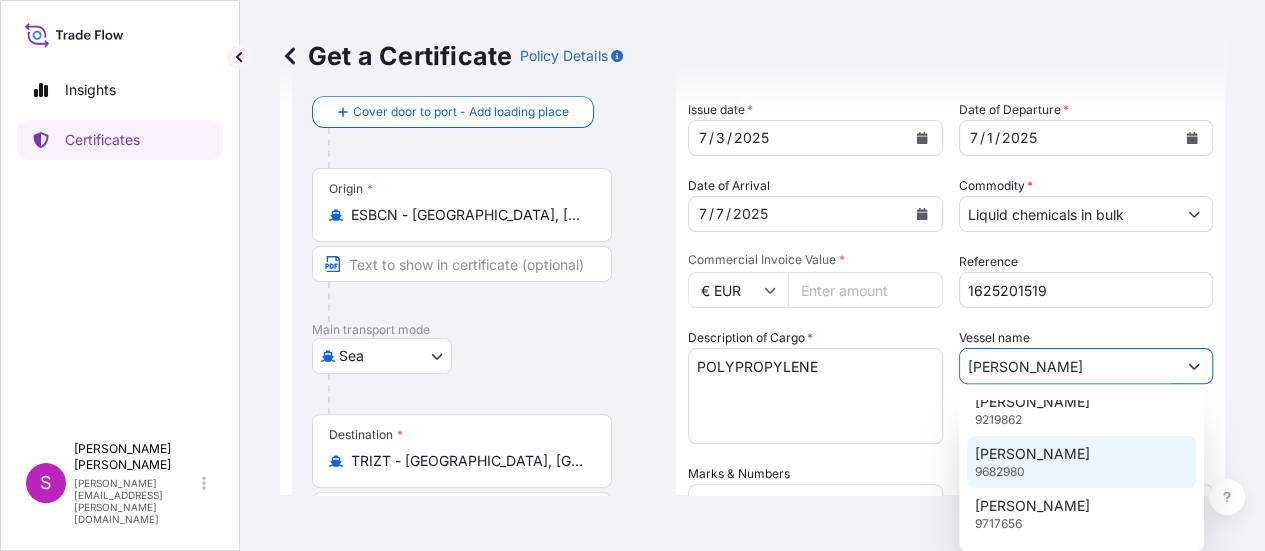 click on "Insights Certificates S [PERSON_NAME] [PERSON_NAME][EMAIL_ADDRESS][PERSON_NAME][DOMAIN_NAME] Get a Certificate Policy Details Route Details Reset Route Details   Cover door to port - Add loading place Place of loading Road / [GEOGRAPHIC_DATA] / Inland Origin * ESBCN - [GEOGRAPHIC_DATA], [GEOGRAPHIC_DATA] Main transport mode Sea Air Road Sea Destination * TRIZT - [GEOGRAPHIC_DATA], [GEOGRAPHIC_DATA] Cover port to door - Add place of discharge Road / Inland Road / Inland Place of Discharge Shipment Details Issue date * [DATE] Date of Departure * [DATE] Date of Arrival [DATE] Commodity * Liquid chemicals in bulk Packing Category Commercial Invoice Value    * € EUR Reference 1625201519 Description of Cargo * POLYPROPYLENE Vessel name [PERSON_NAME] & Numbers Freight Cost   $ USD Duty Cost   $ USD Letter of Credit This shipment has a letter of credit Letter of credit * Letter of credit may not exceed 12000 characters Assured Details Primary Assured * Select a primary assured Basell Poliolefine [GEOGRAPHIC_DATA] S.r.l. Basell International Trading FZE BDP International NV" at bounding box center [632, 275] 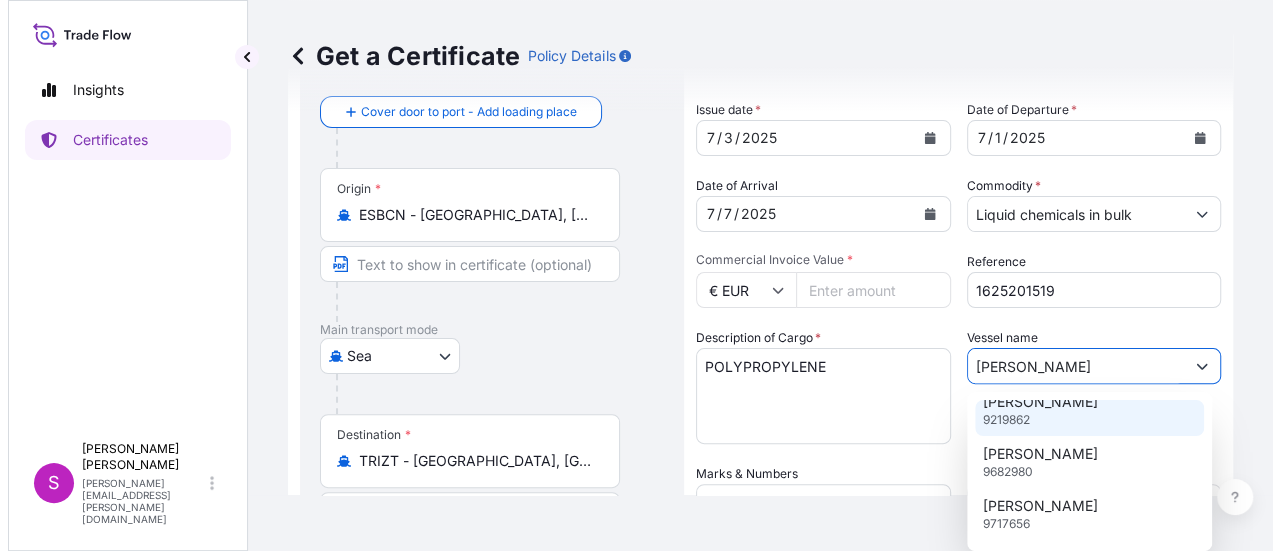 scroll, scrollTop: 20, scrollLeft: 0, axis: vertical 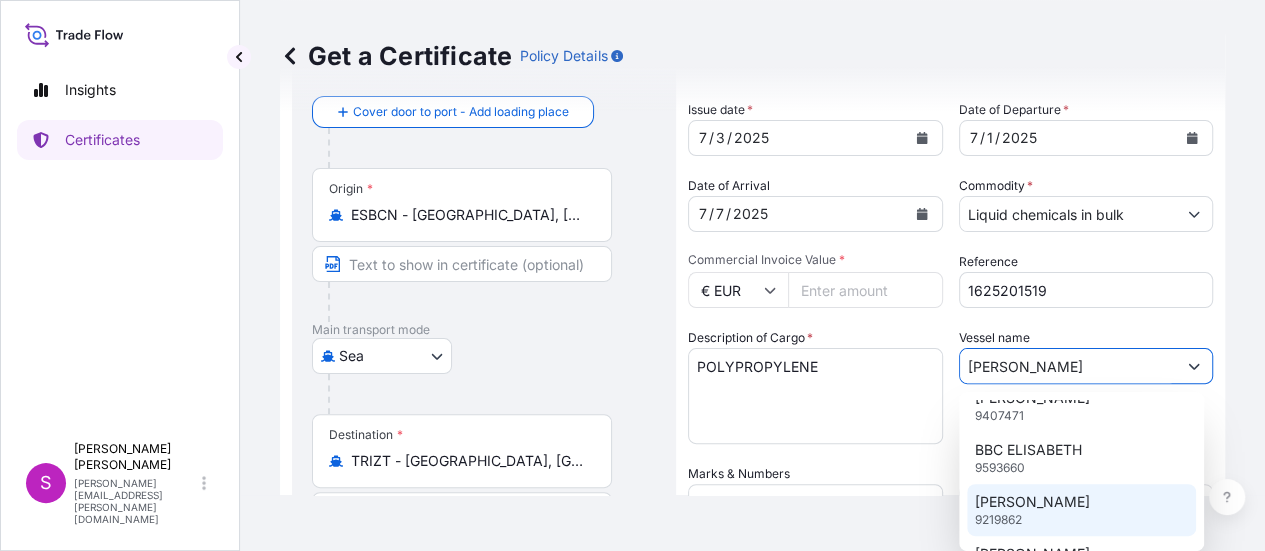 click on "ELISABETH 9219862" at bounding box center [1081, 510] 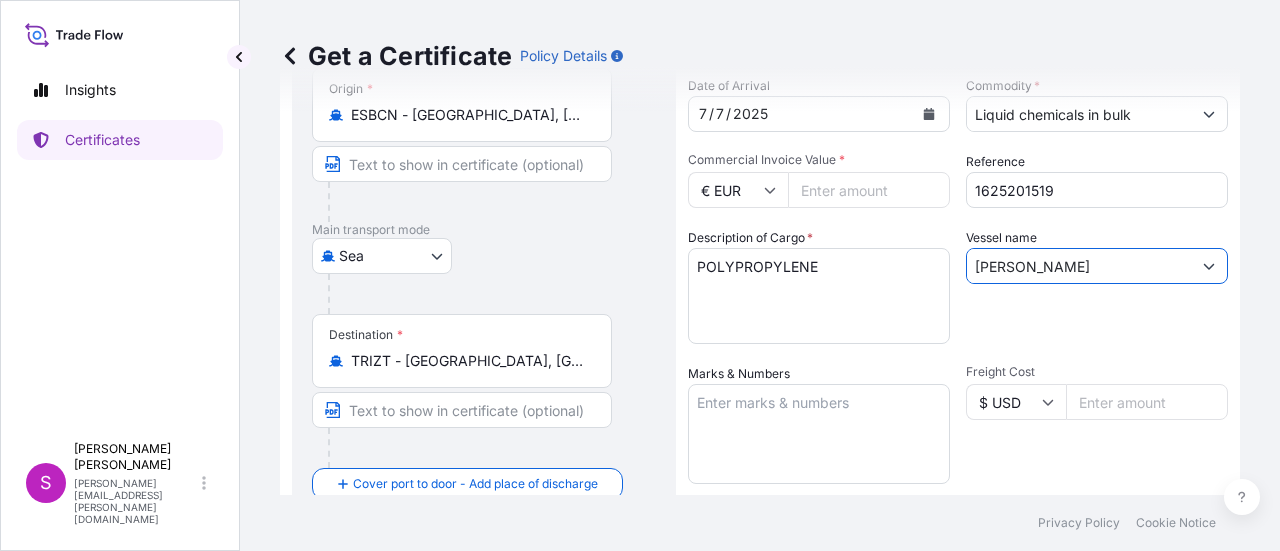 scroll, scrollTop: 300, scrollLeft: 0, axis: vertical 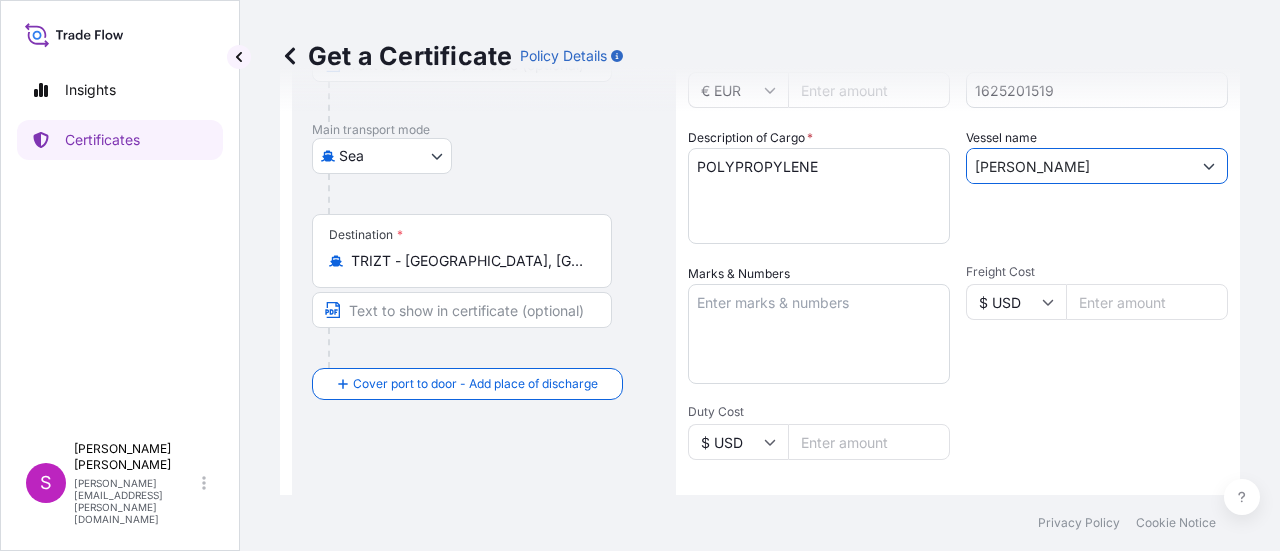 type on "[PERSON_NAME]" 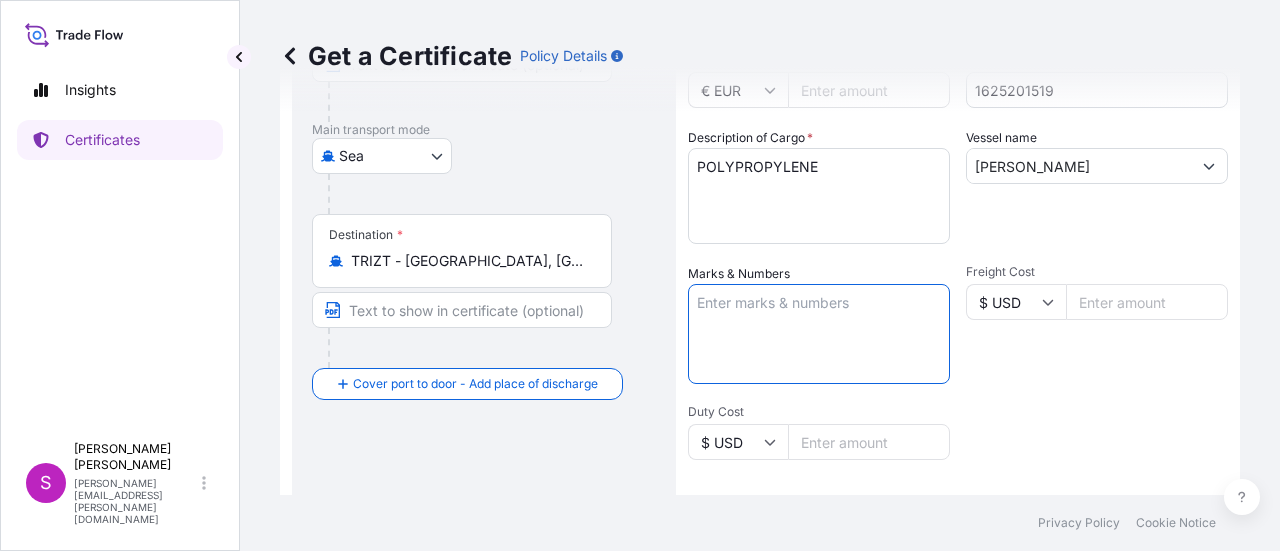 click on "Marks & Numbers" at bounding box center [819, 334] 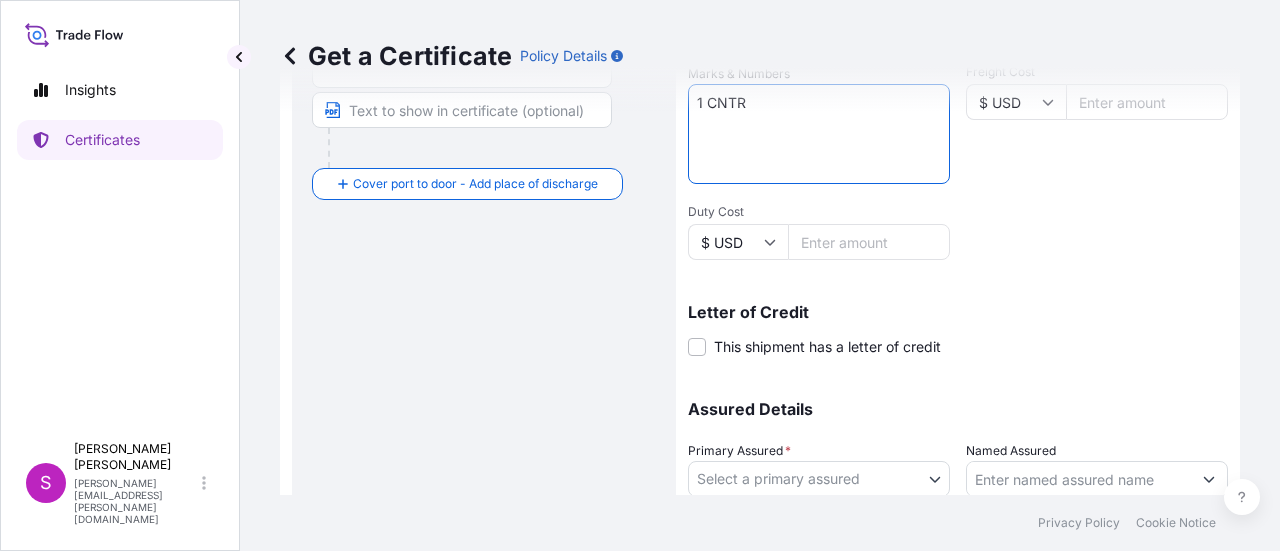 scroll, scrollTop: 600, scrollLeft: 0, axis: vertical 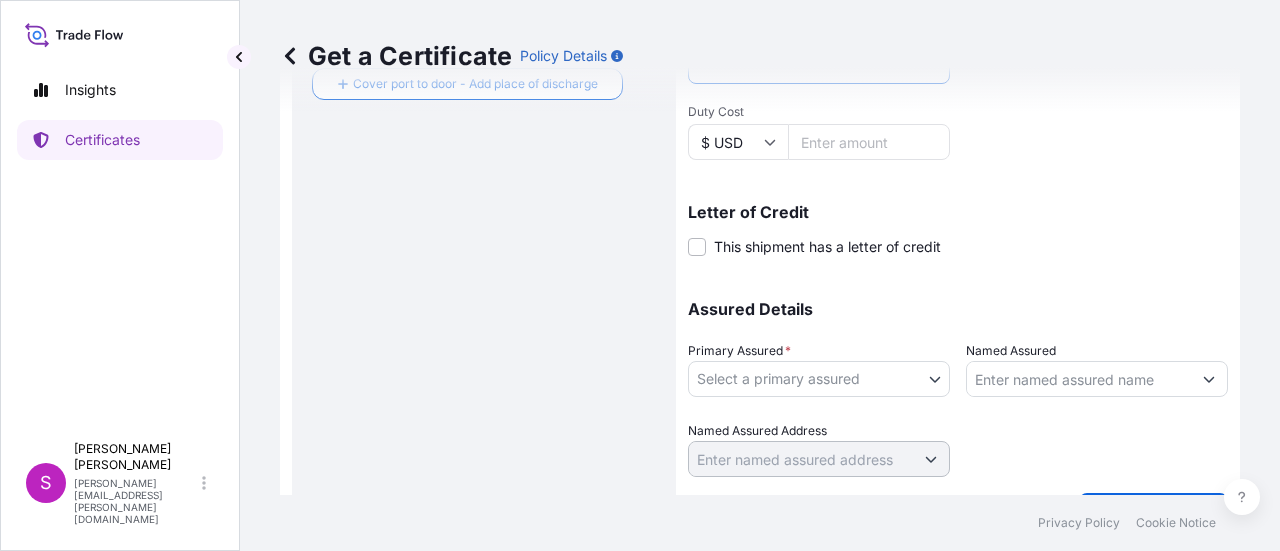 type on "1 CNTR" 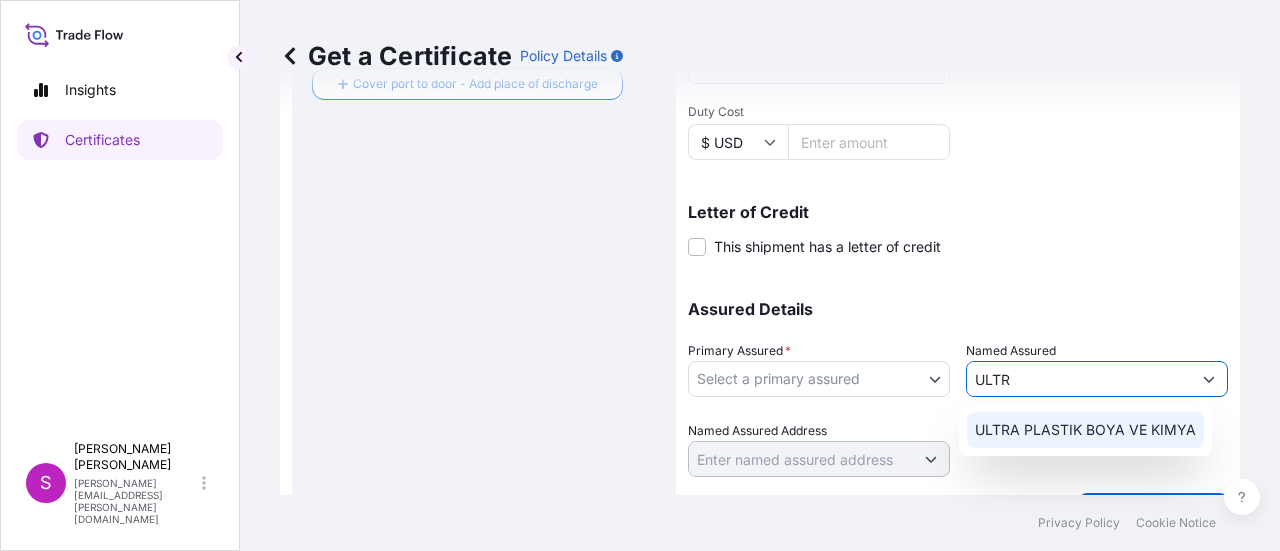 click on "ULTRA PLASTIK BOYA VE KIMYA" at bounding box center (1085, 430) 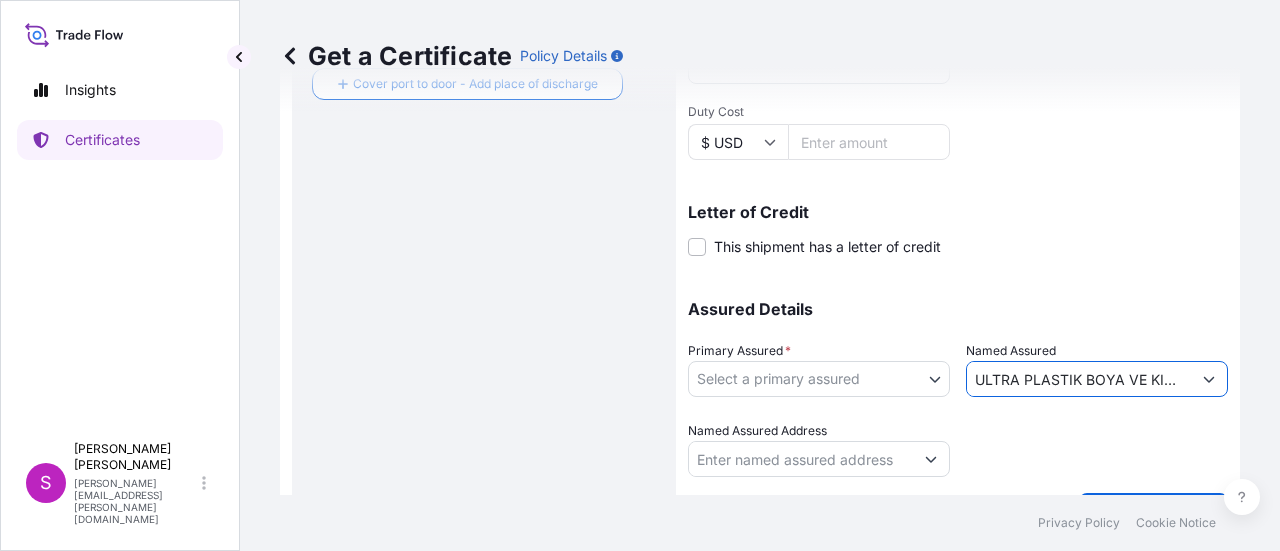 type on "ULTRA PLASTIK BOYA VE KIMYA" 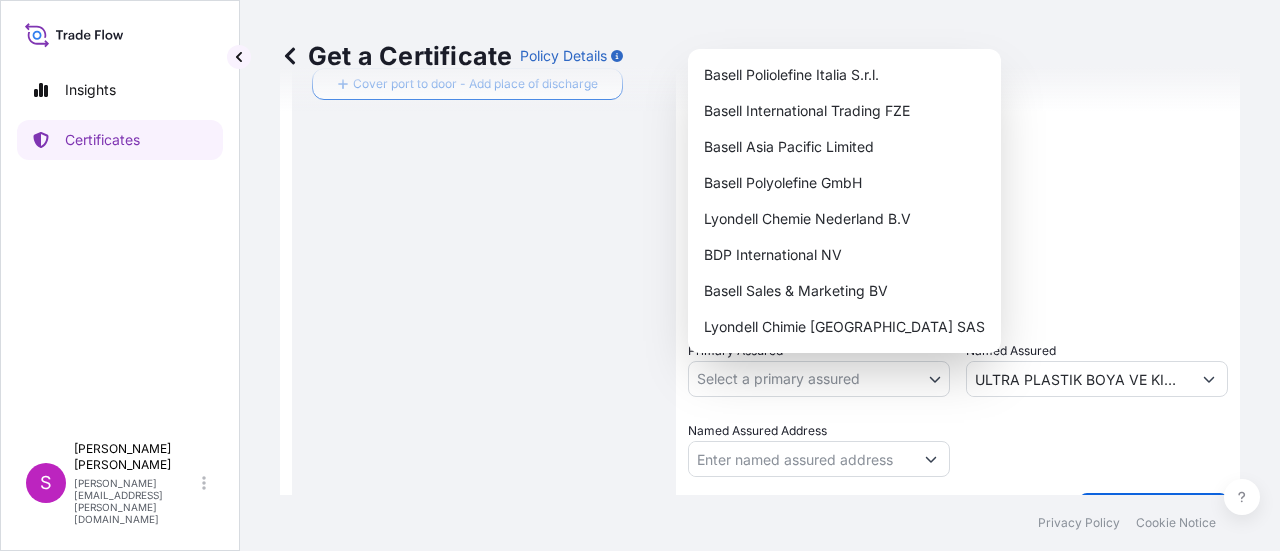 click on "6 options available. 1 option available. 0 options available. 1 option available.
Insights Certificates S [PERSON_NAME] [PERSON_NAME][EMAIL_ADDRESS][PERSON_NAME][DOMAIN_NAME] Get a Certificate Policy Details Route Details Reset Route Details   Cover door to port - Add loading place Place of loading Road / [GEOGRAPHIC_DATA] / Inland Origin * ESBCN - [GEOGRAPHIC_DATA], [GEOGRAPHIC_DATA] Main transport mode Sea Air Road Sea Destination * TRIZT - [GEOGRAPHIC_DATA], [GEOGRAPHIC_DATA] Cover port to door - Add place of discharge Road / [GEOGRAPHIC_DATA] / Inland Place of Discharge Shipment Details Issue date * [DATE] Date of Departure * [DATE] Date of Arrival [DATE] Commodity * Liquid chemicals in bulk Packing Category Commercial Invoice Value    * € EUR Reference 1625201519 Description of Cargo * POLYPROPYLENE Vessel name [PERSON_NAME] & Numbers 1 CNTR Freight Cost   $ USD Duty Cost   $ USD Letter of Credit This shipment has a letter of credit Letter of credit * Letter of credit may not exceed 12000 characters Assured Details Primary Assured * Select a primary assured 0" at bounding box center (640, 275) 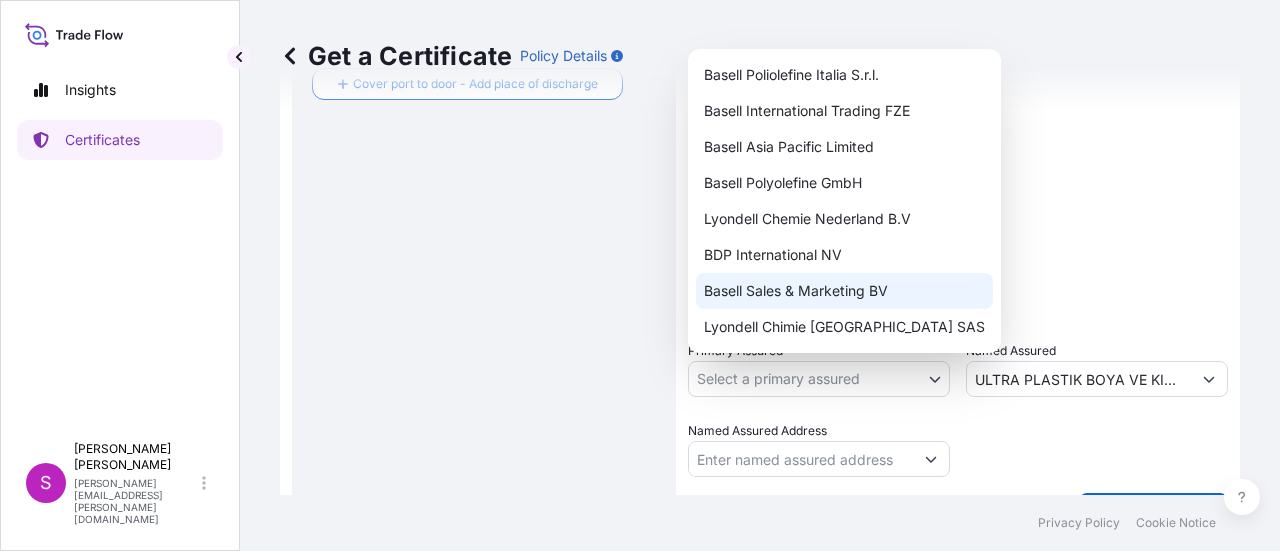 click on "Basell Sales & Marketing BV" at bounding box center (844, 291) 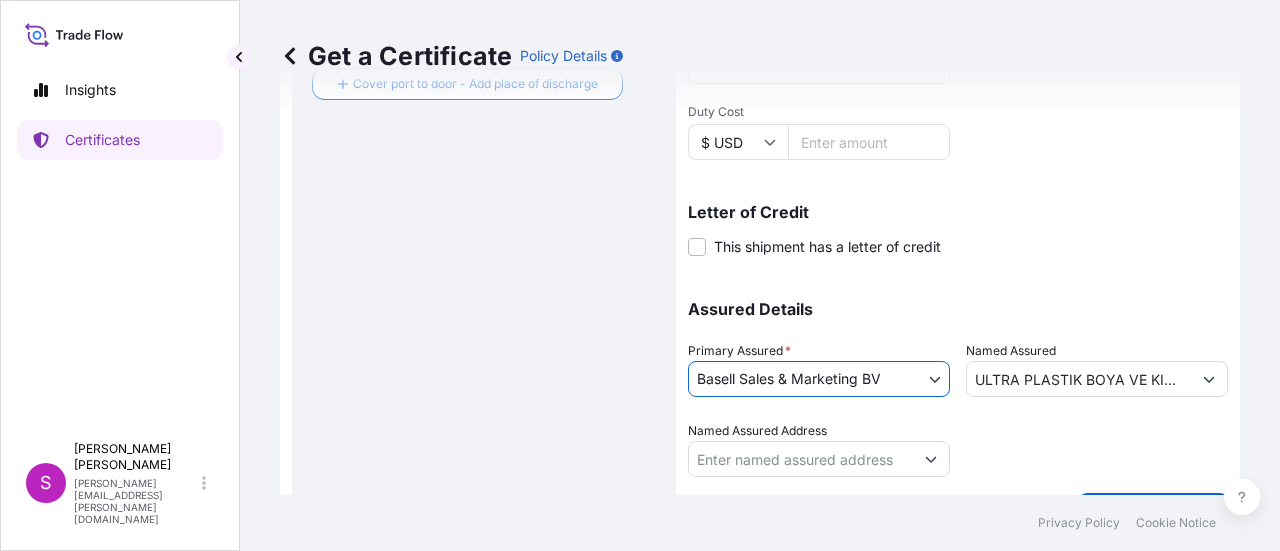scroll, scrollTop: 649, scrollLeft: 0, axis: vertical 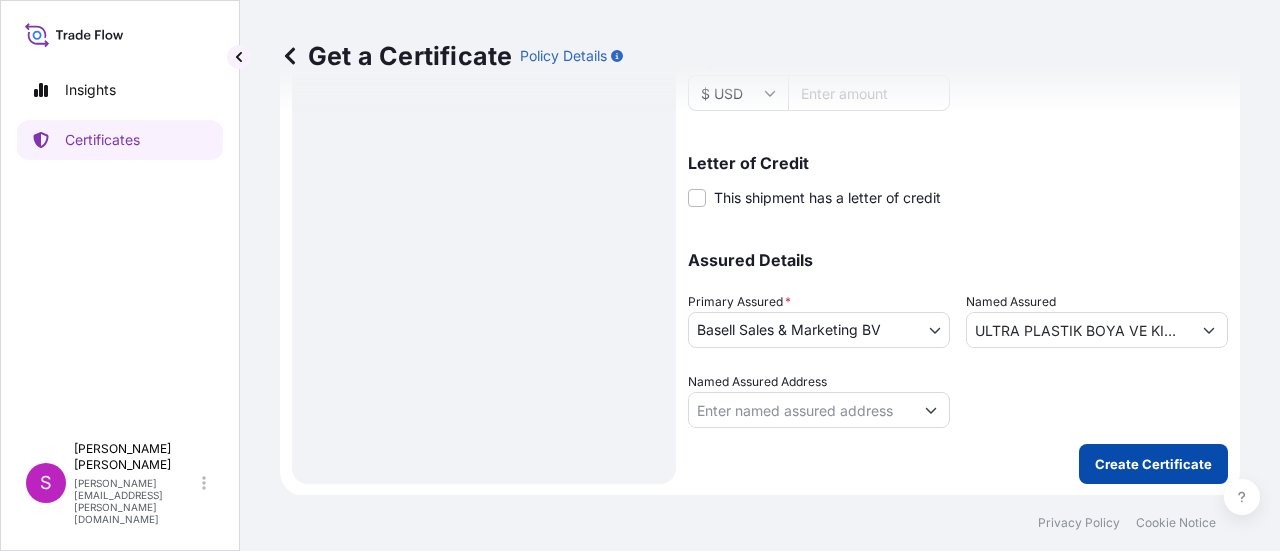 click on "Create Certificate" at bounding box center [1153, 464] 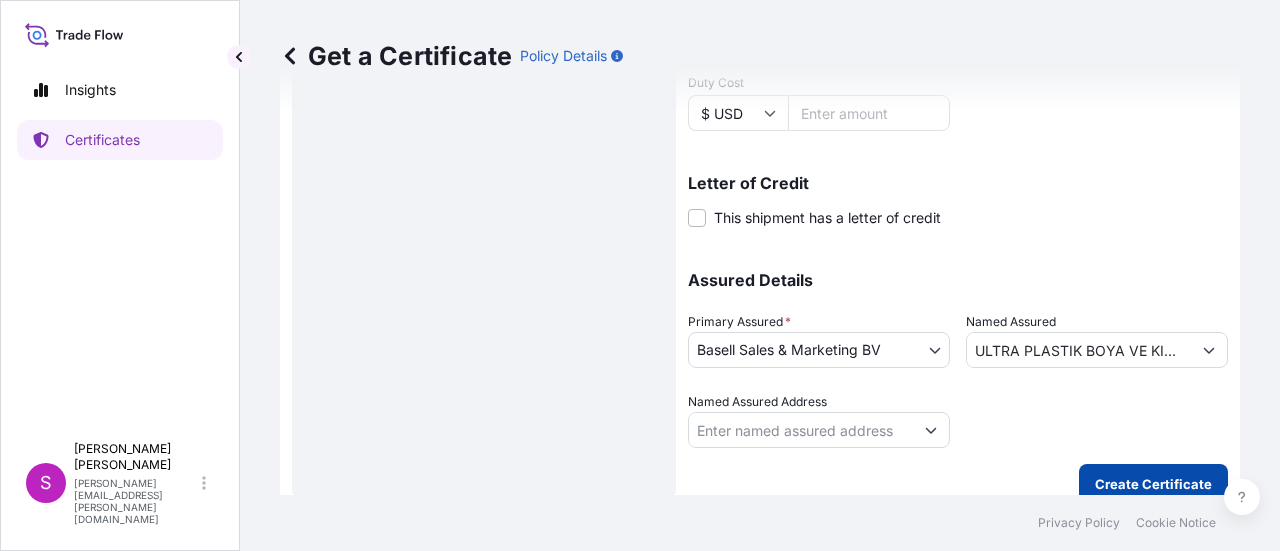 click on "Create Certificate" at bounding box center (1153, 484) 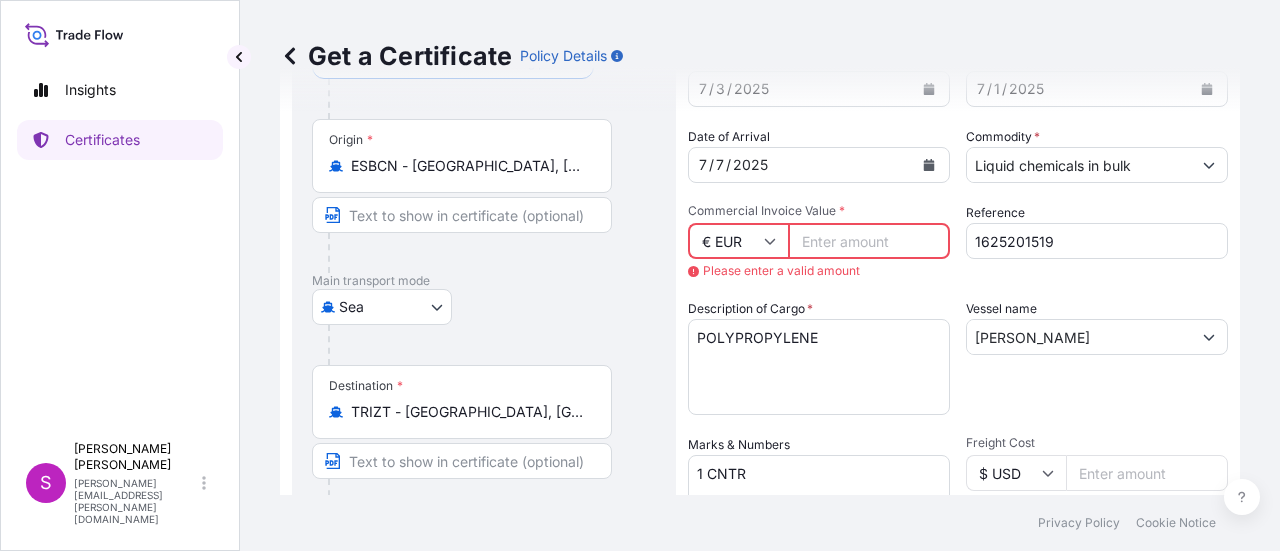 scroll, scrollTop: 0, scrollLeft: 0, axis: both 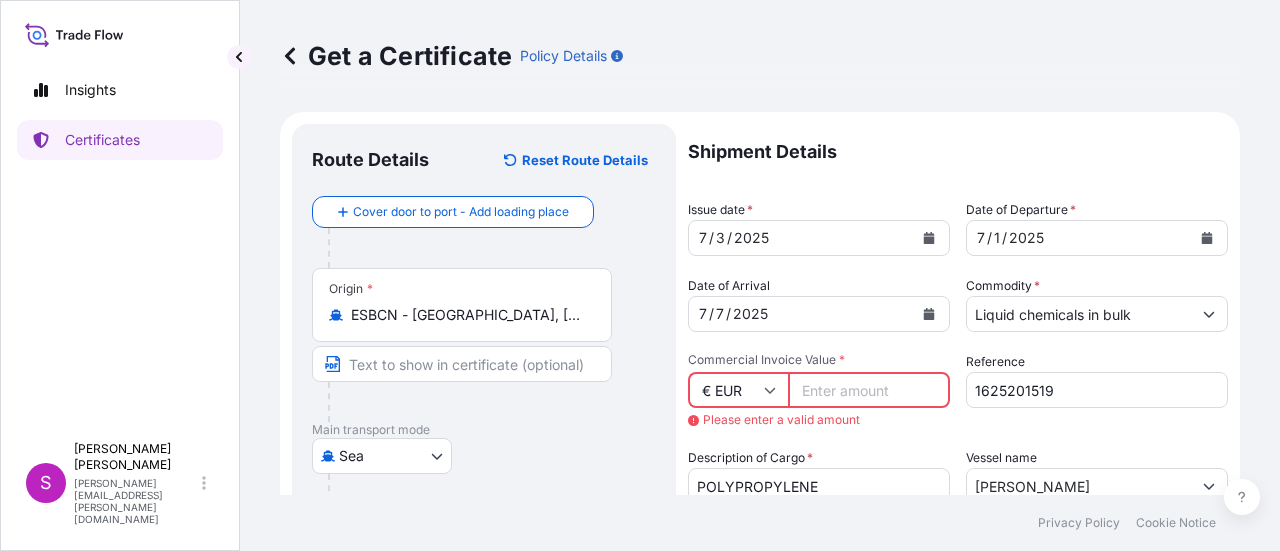 click on "Commercial Invoice Value    *" at bounding box center (869, 390) 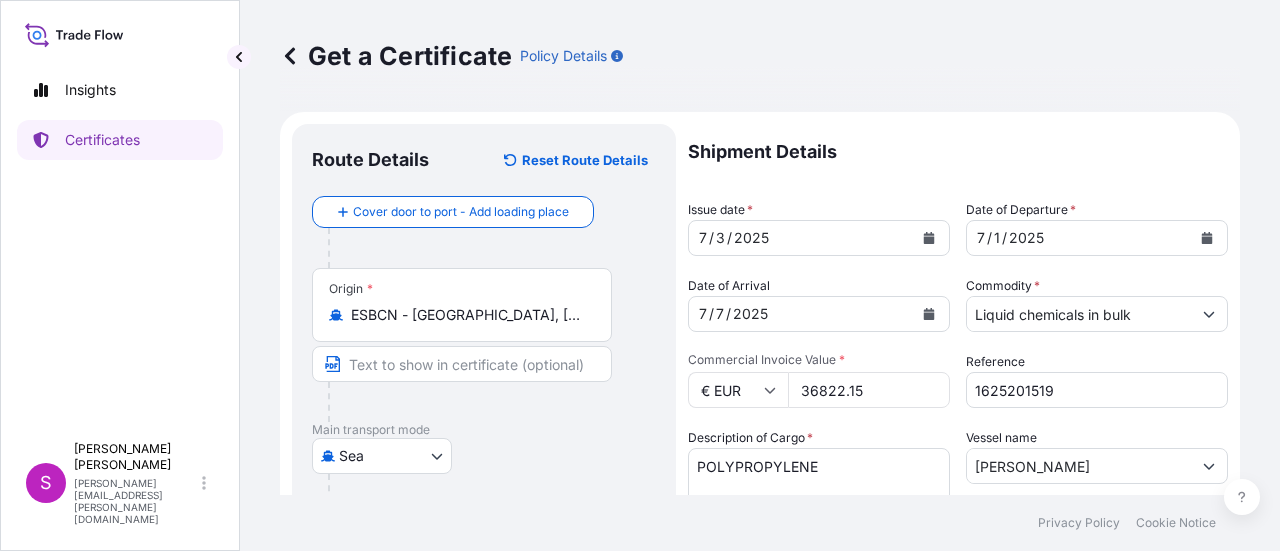 type on "36822.15" 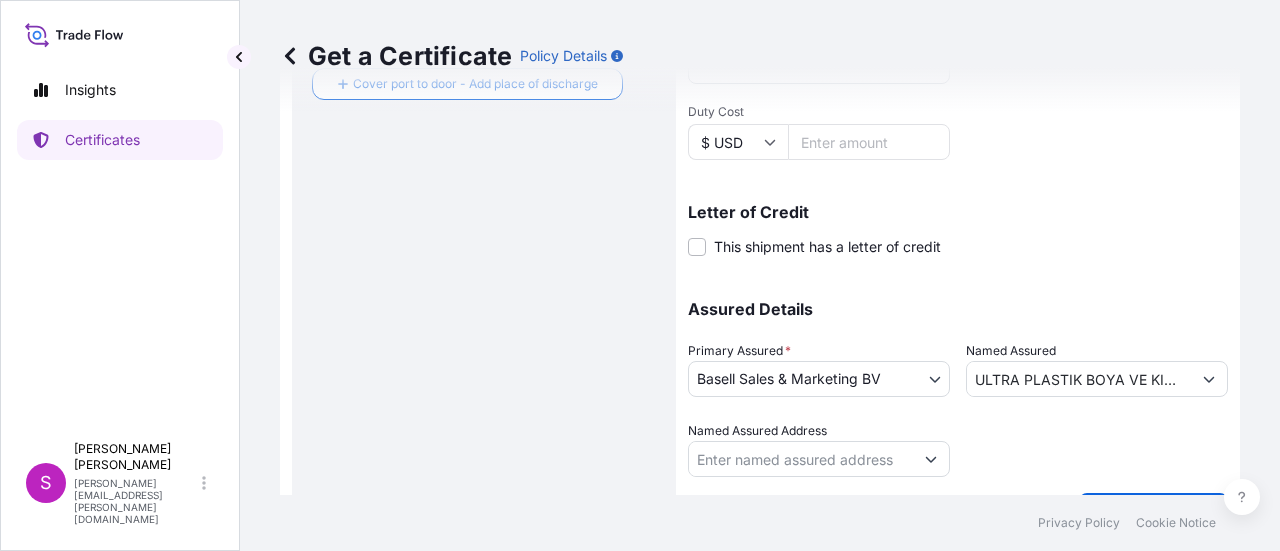 scroll, scrollTop: 649, scrollLeft: 0, axis: vertical 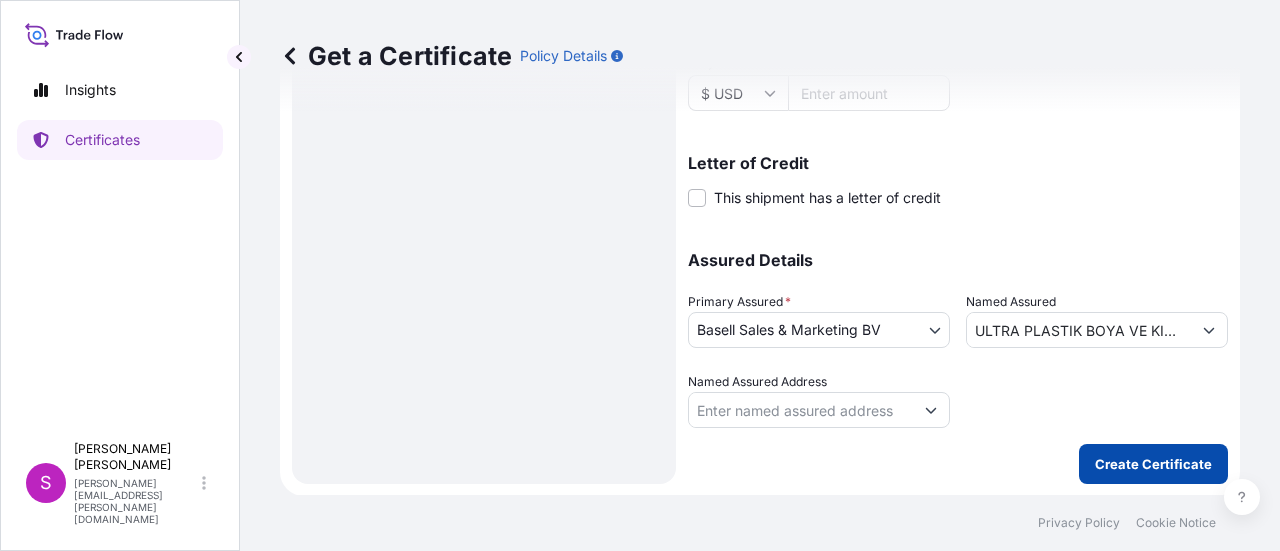 click on "Create Certificate" at bounding box center (1153, 464) 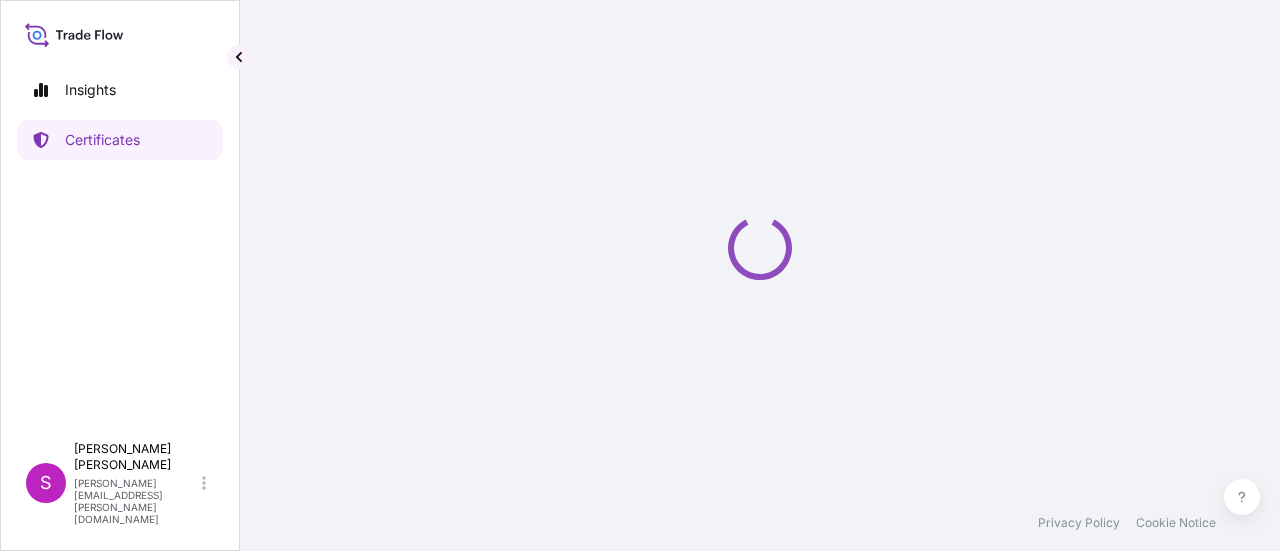 scroll, scrollTop: 0, scrollLeft: 0, axis: both 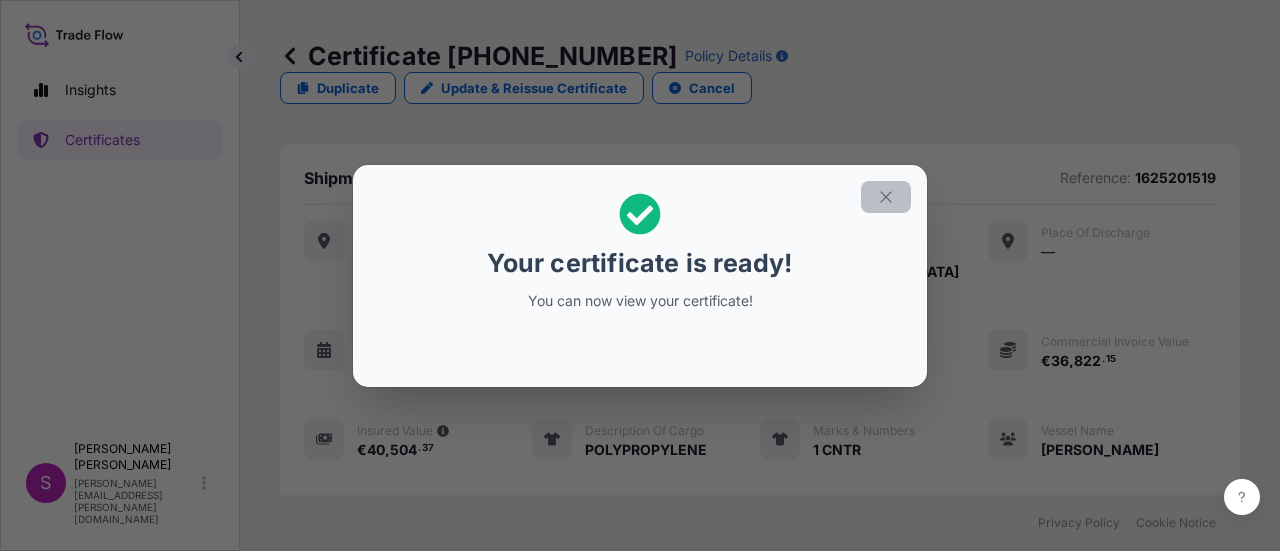 click 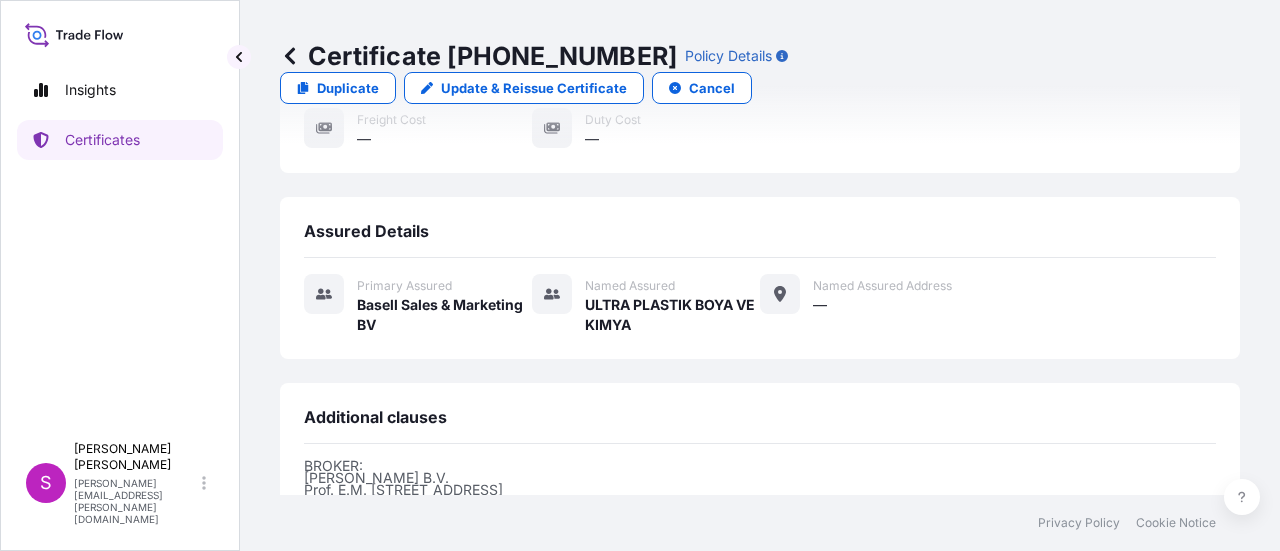 scroll, scrollTop: 652, scrollLeft: 0, axis: vertical 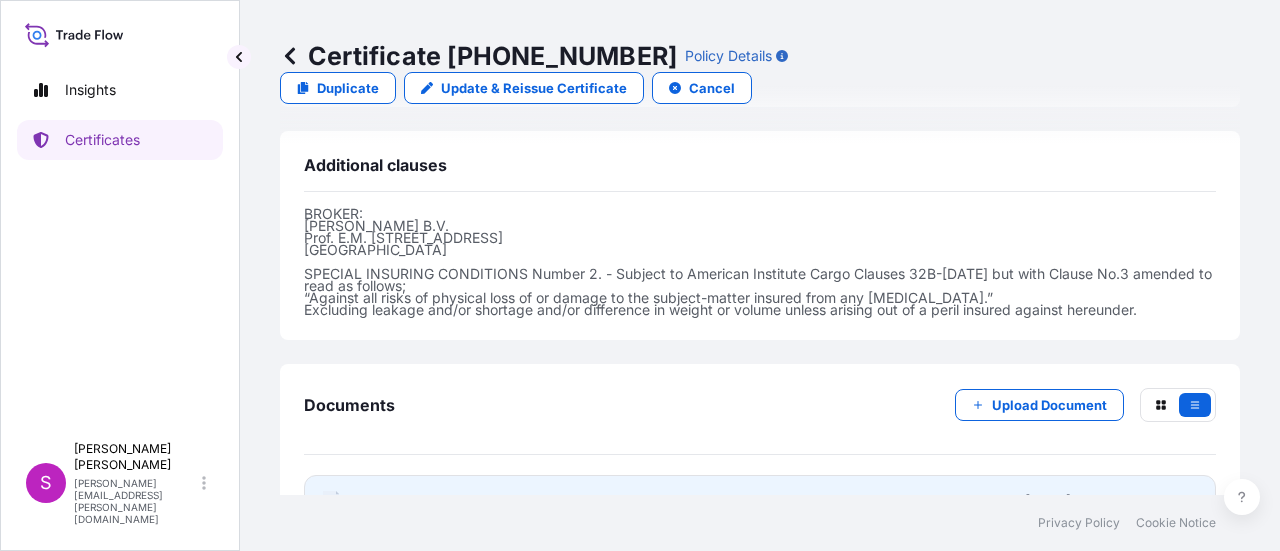 click 